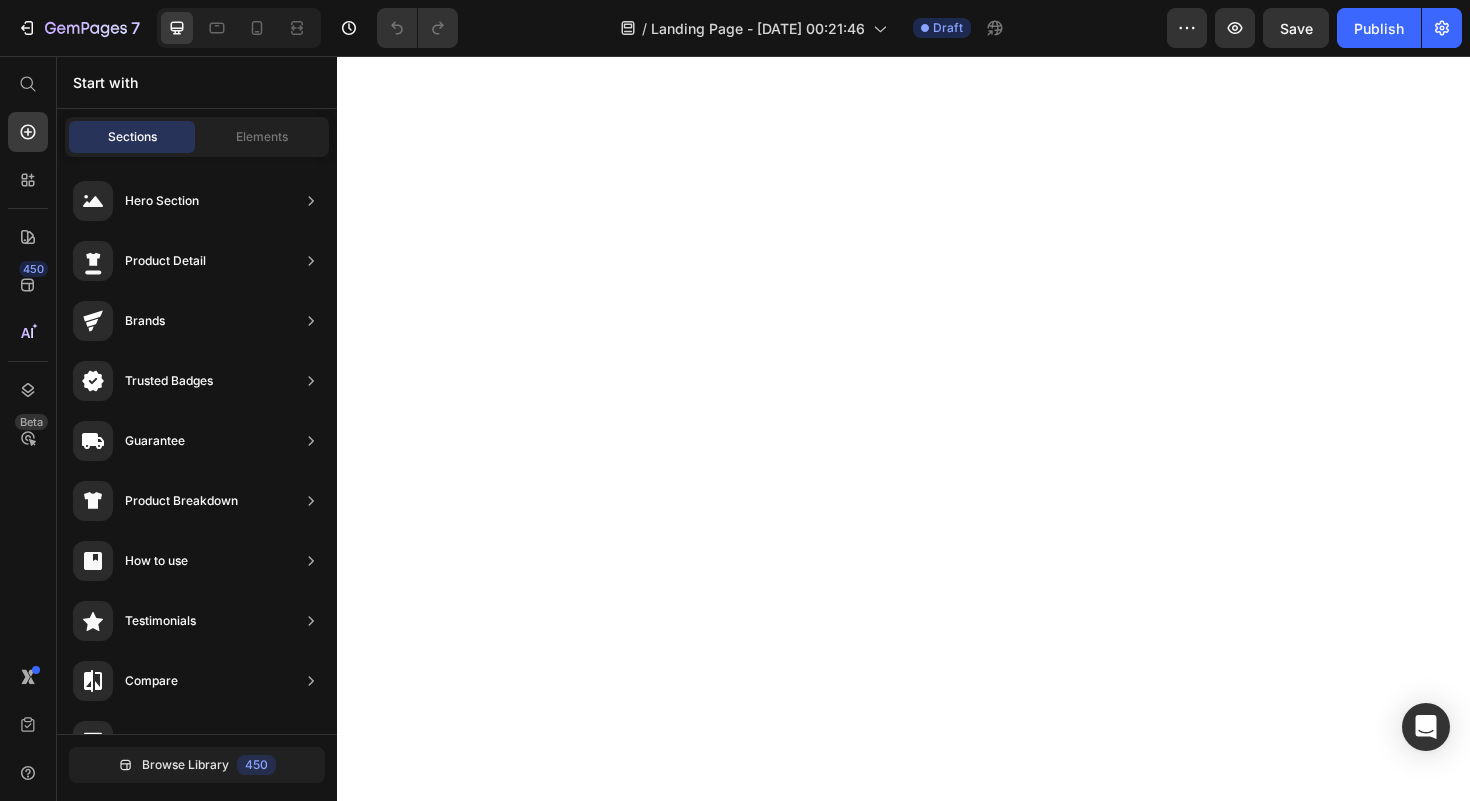scroll, scrollTop: 0, scrollLeft: 0, axis: both 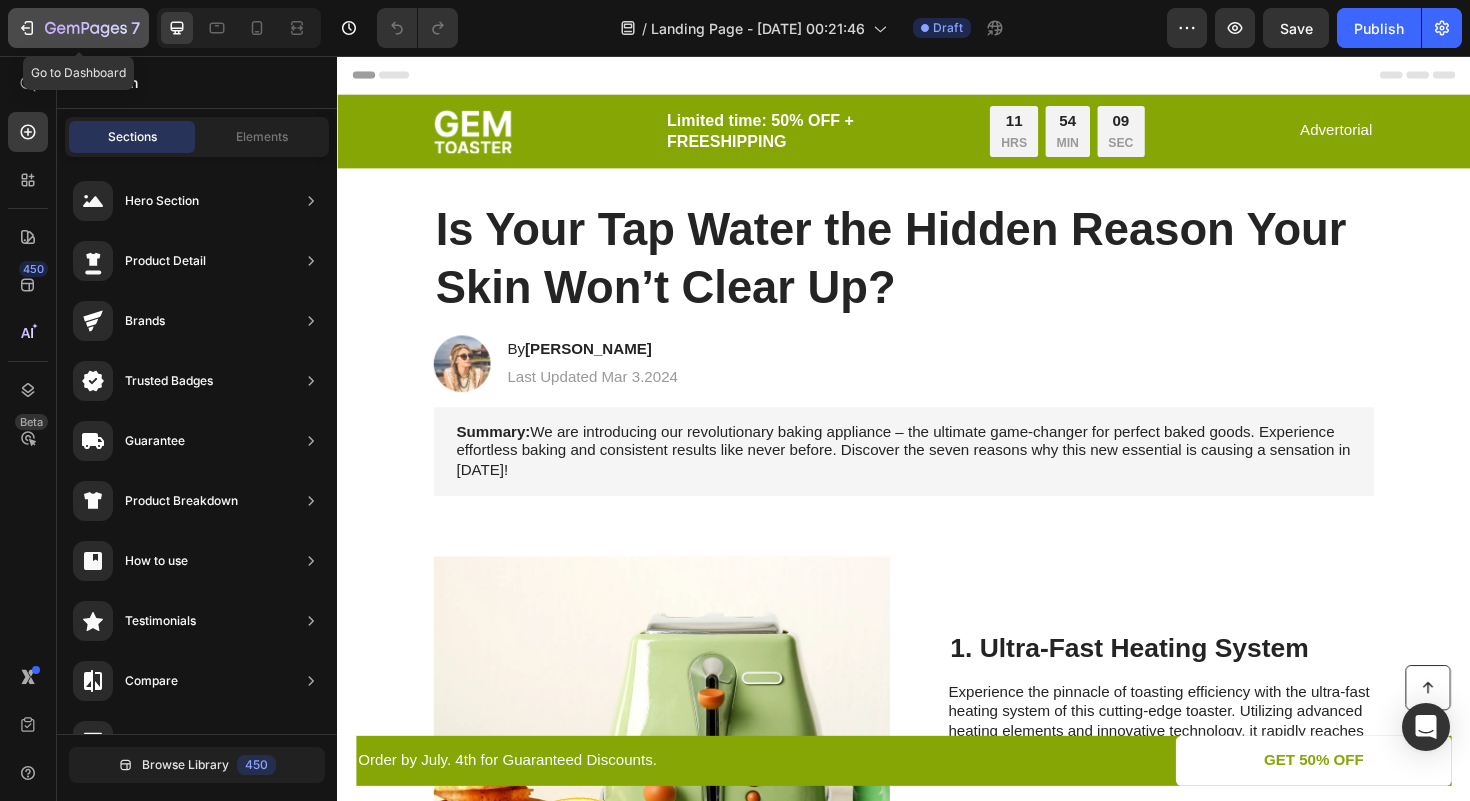 click 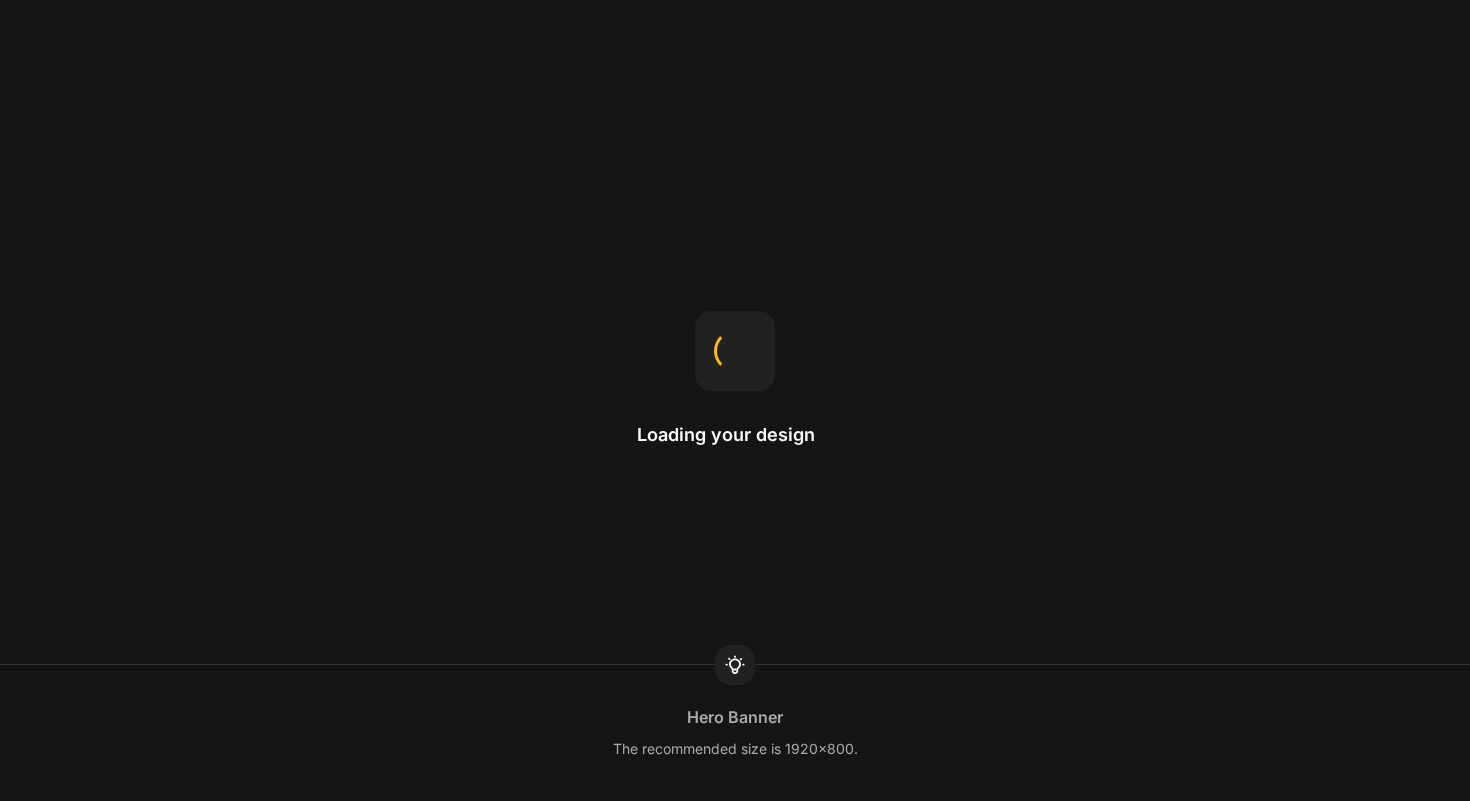 scroll, scrollTop: 0, scrollLeft: 0, axis: both 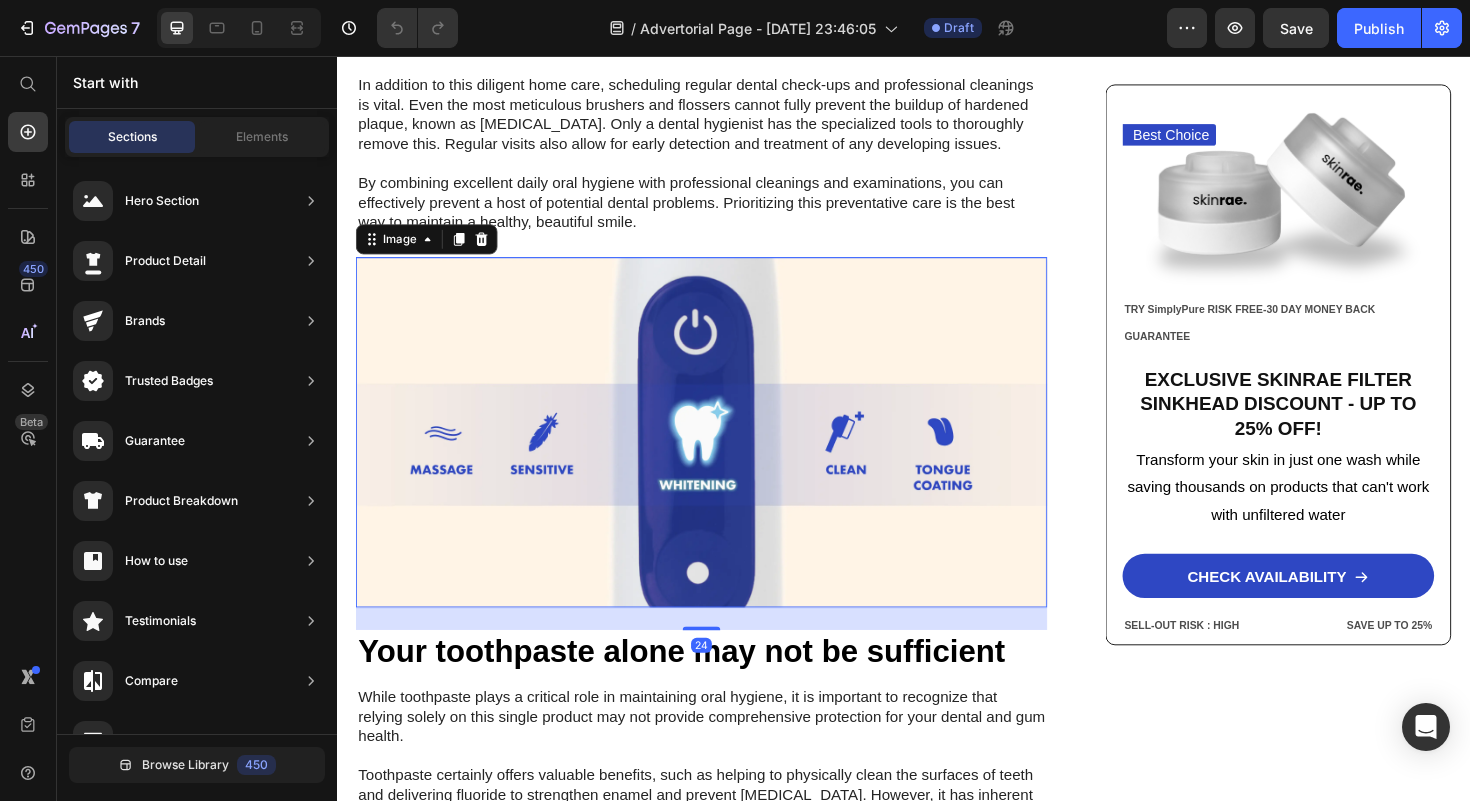click at bounding box center (723, 454) 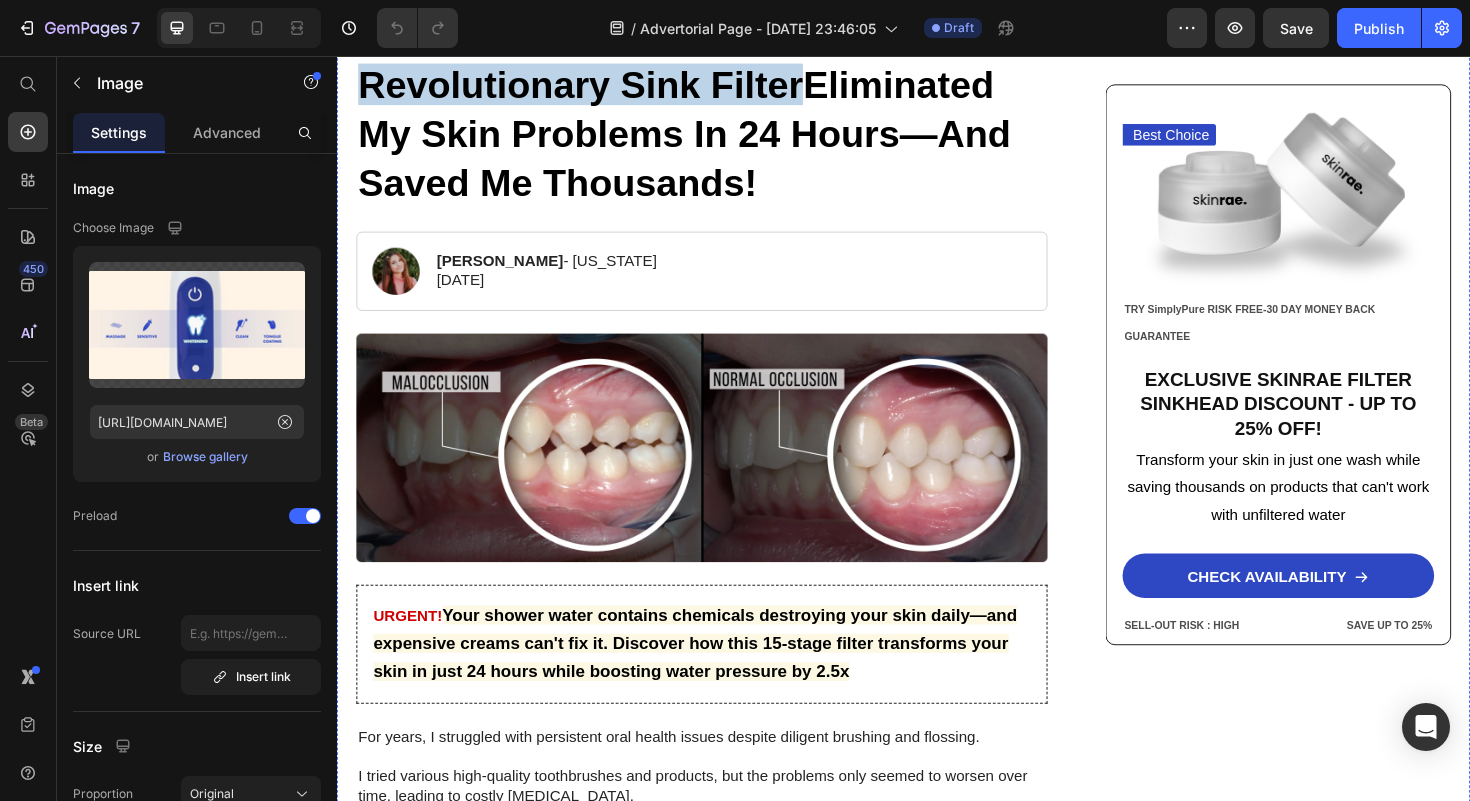 scroll, scrollTop: 248, scrollLeft: 0, axis: vertical 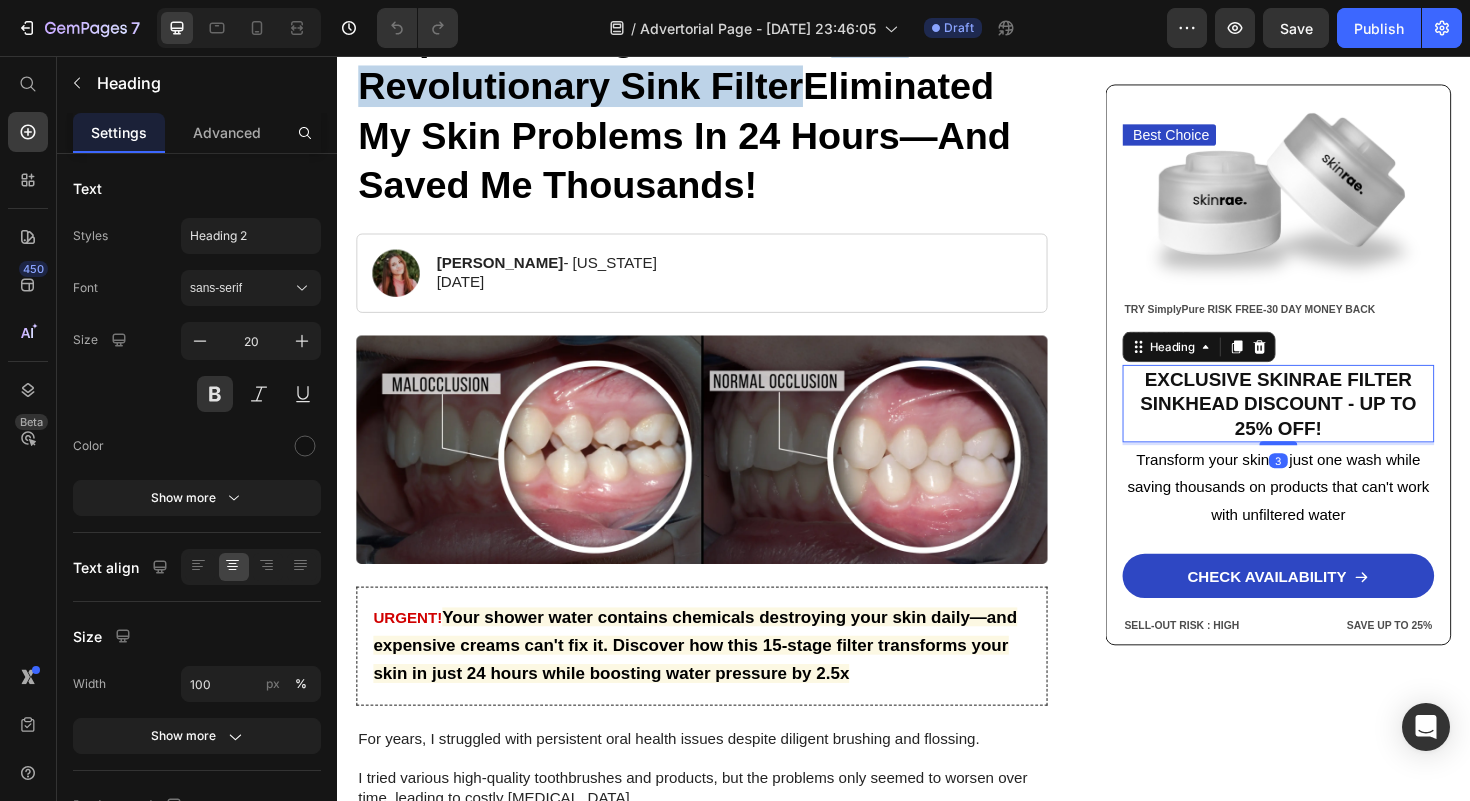 click on "EXCLUSIVE SKINRAE FILTER SINKHEAD DISCOUNT - UP TO 25% OFF!" at bounding box center (1334, 424) 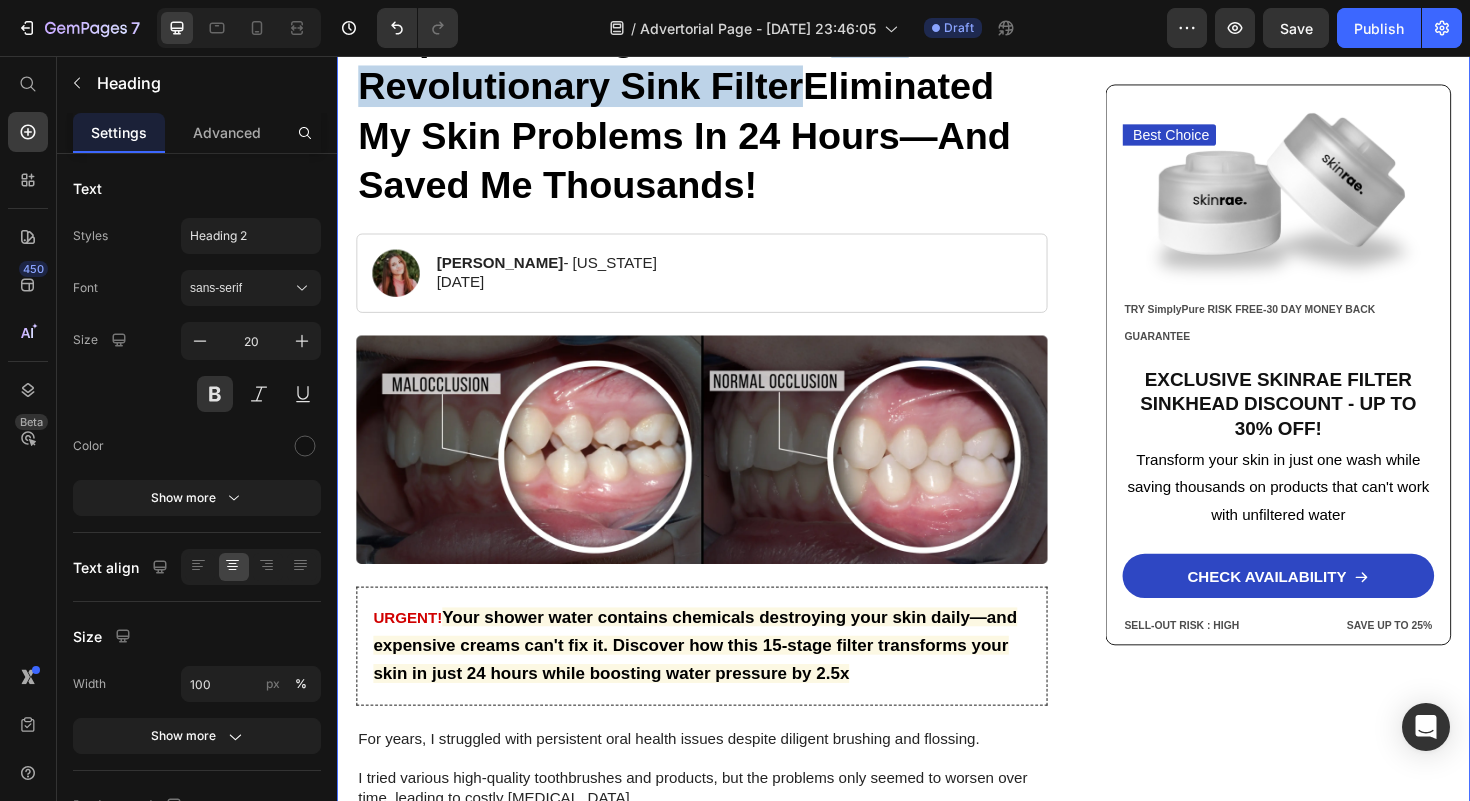 click on "Best Choice Text Block Image TRY SimplyPure RISK FREE-30 DAY MONEY BACK GUARANTEE Text Block EXCLUSIVE SKINRAE FILTER SINKHEAD DISCOUNT - UP TO 30% OFF! Heading Transform your skin in just one wash while saving thousands on products that can't work with unfiltered water Text Block
CHECK AVAILABILITY Button SELL-OUT RISK : HIGH Text Block SAVE UP TO 25% Text Block Row Row" at bounding box center [1334, 2645] 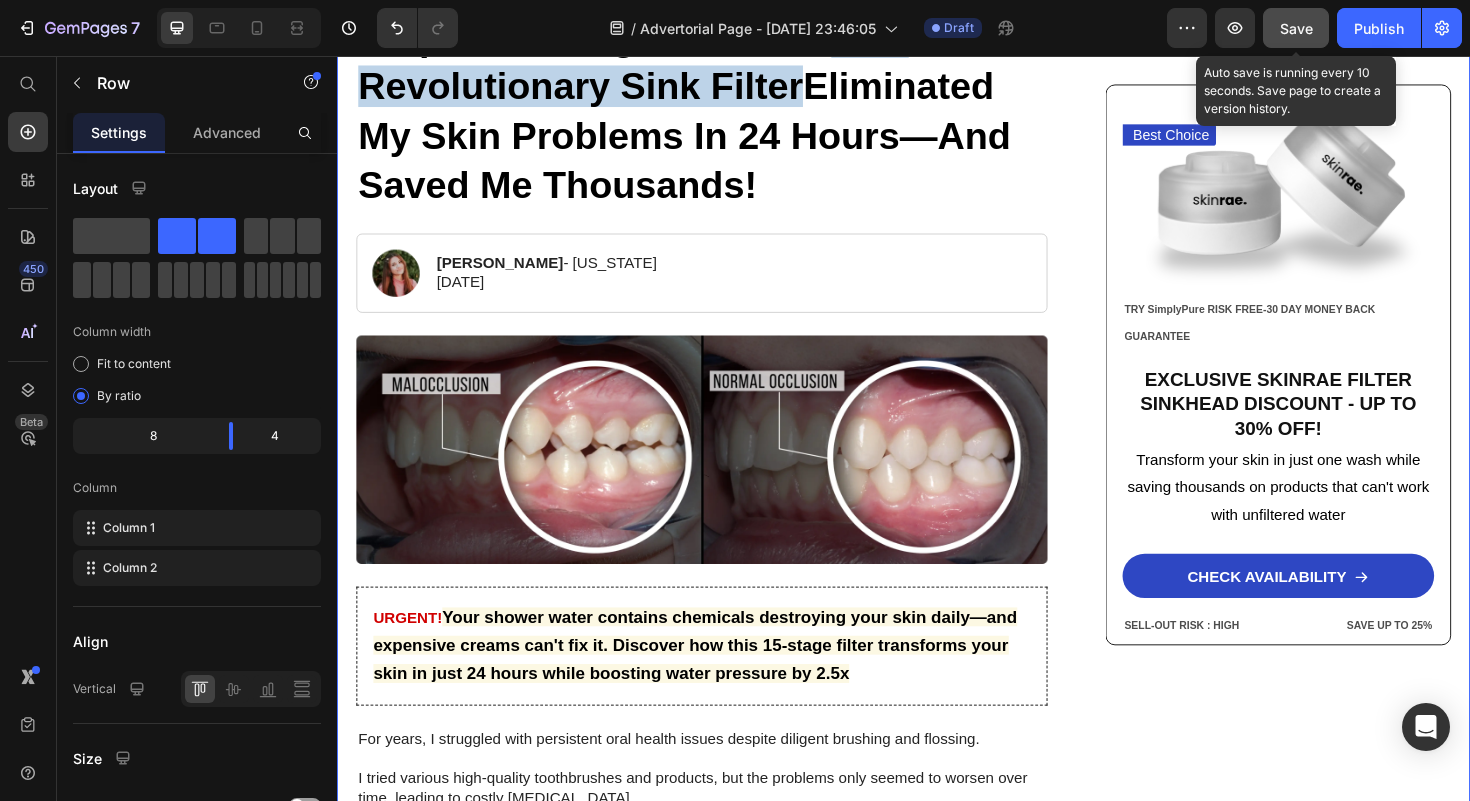 click on "Save" at bounding box center (1296, 28) 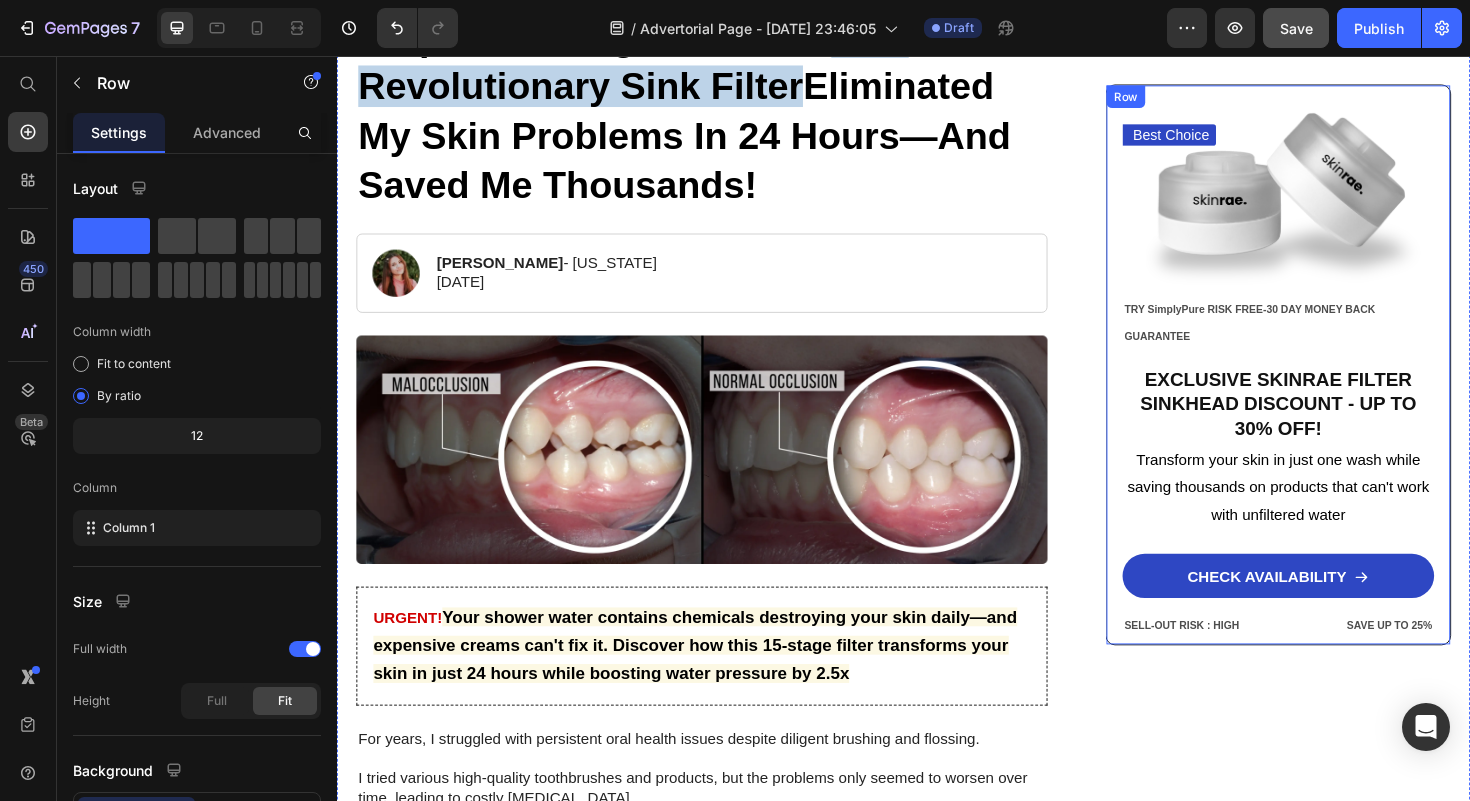 click on "Best Choice Text Block Image TRY SimplyPure RISK FREE-30 DAY MONEY BACK GUARANTEE Text Block EXCLUSIVE SKINRAE FILTER SINKHEAD DISCOUNT - UP TO 30% OFF! Heading Transform your skin in just one wash while saving thousands on products that can't work with unfiltered water Text Block
CHECK AVAILABILITY Button SELL-OUT RISK : HIGH Text Block SAVE UP TO 25% Text Block Row" at bounding box center [1334, 383] 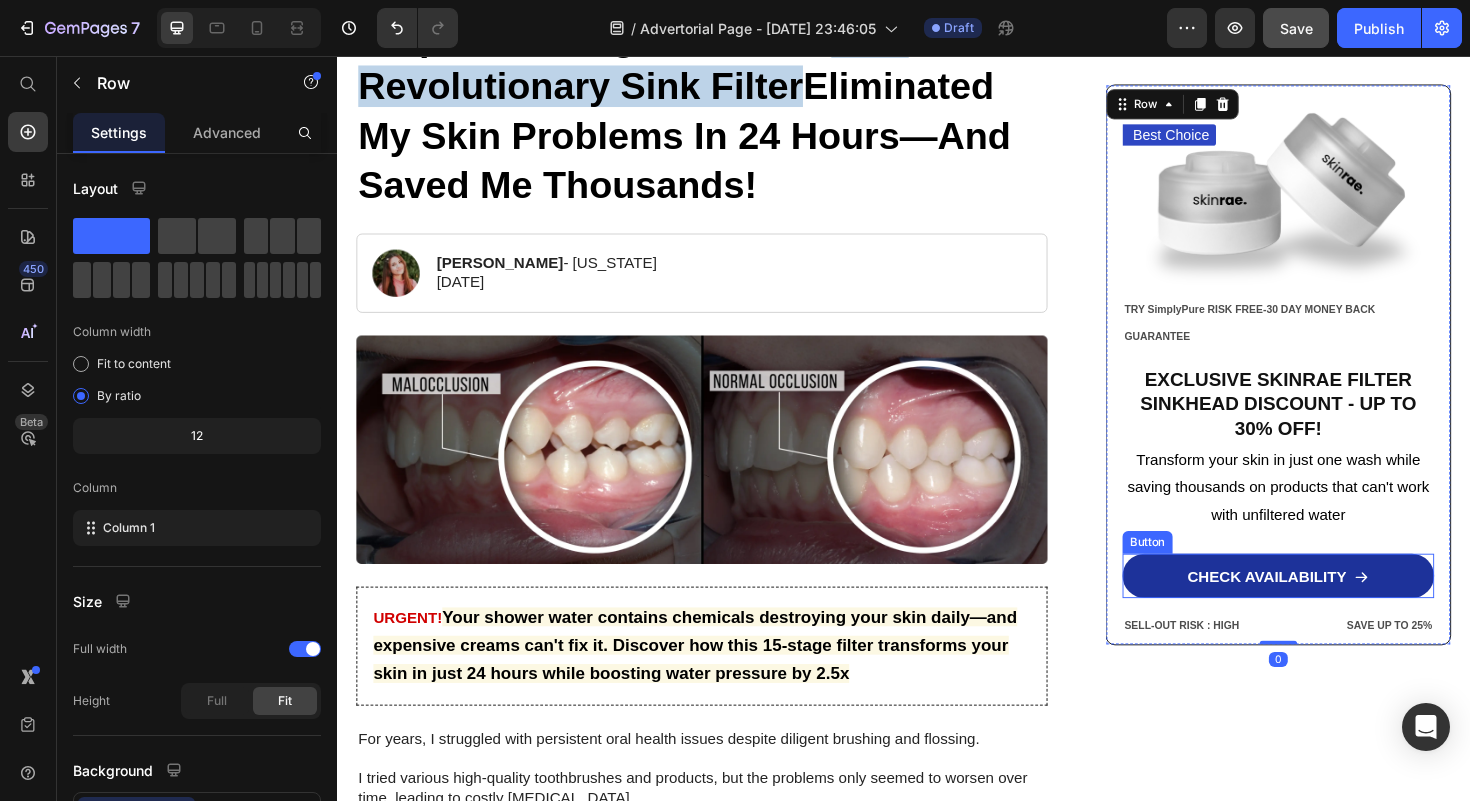 click on "CHECK AVAILABILITY" at bounding box center [1334, 607] 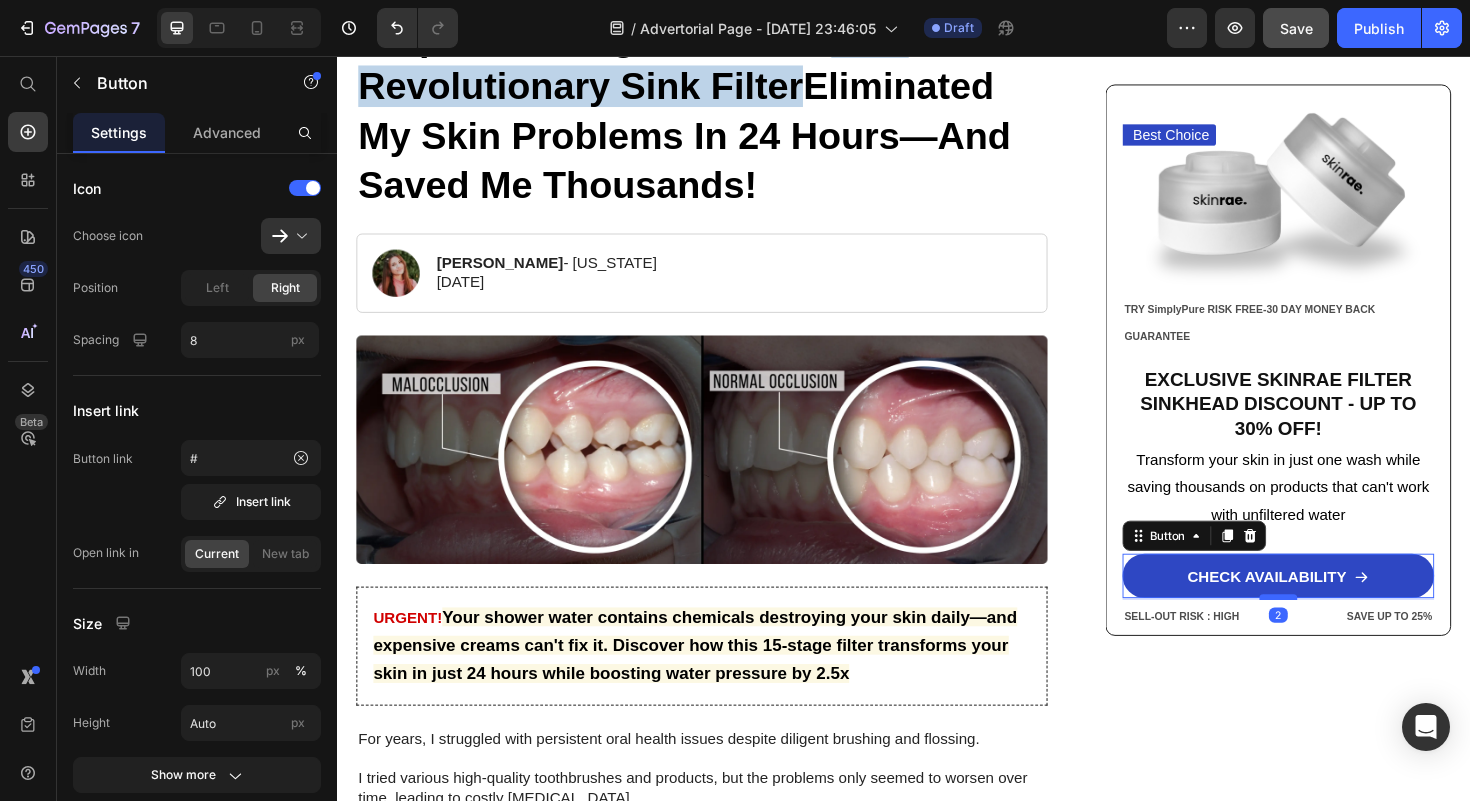 click at bounding box center (1334, 630) 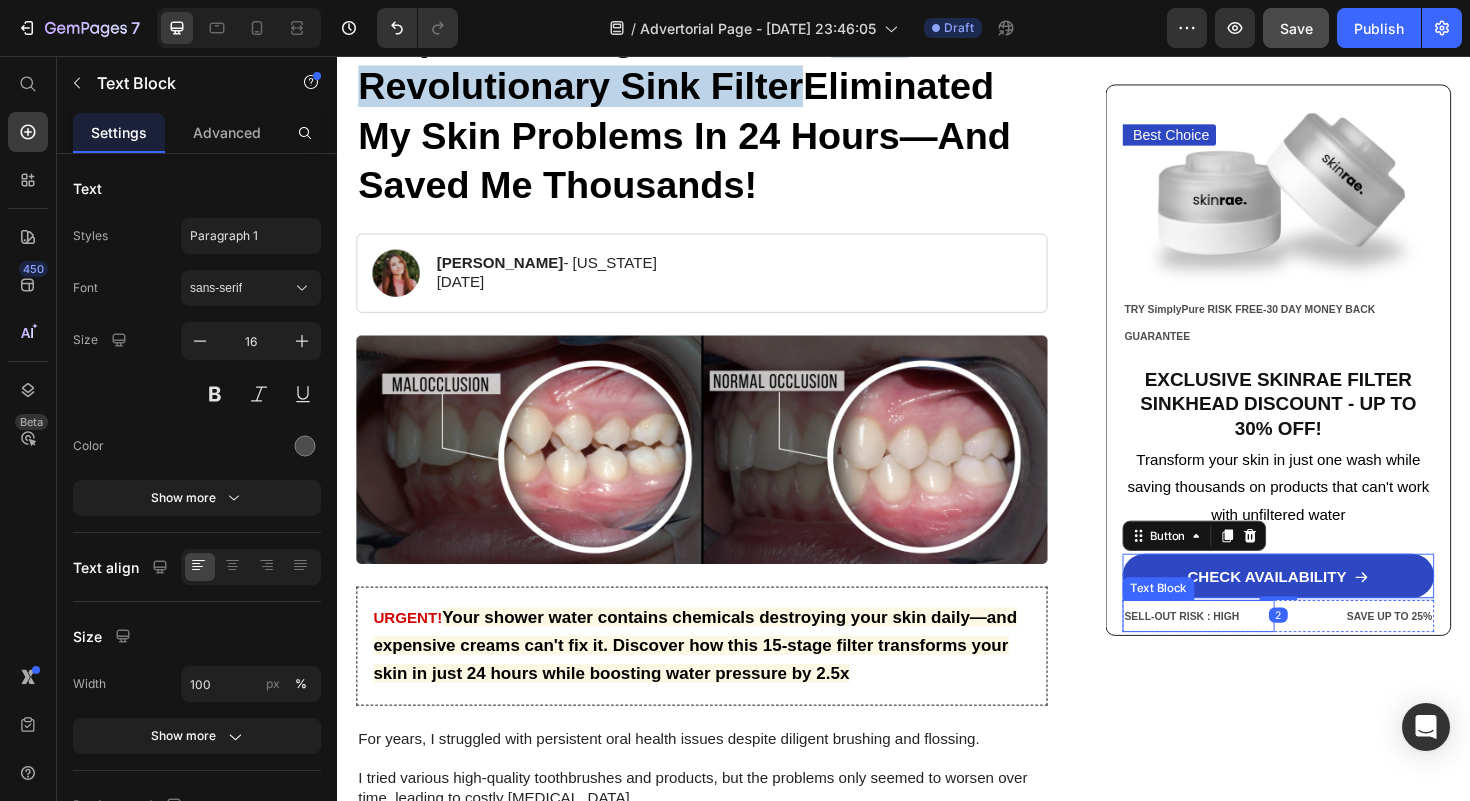 click on "SELL-OUT RISK : HIGH" at bounding box center (1249, 650) 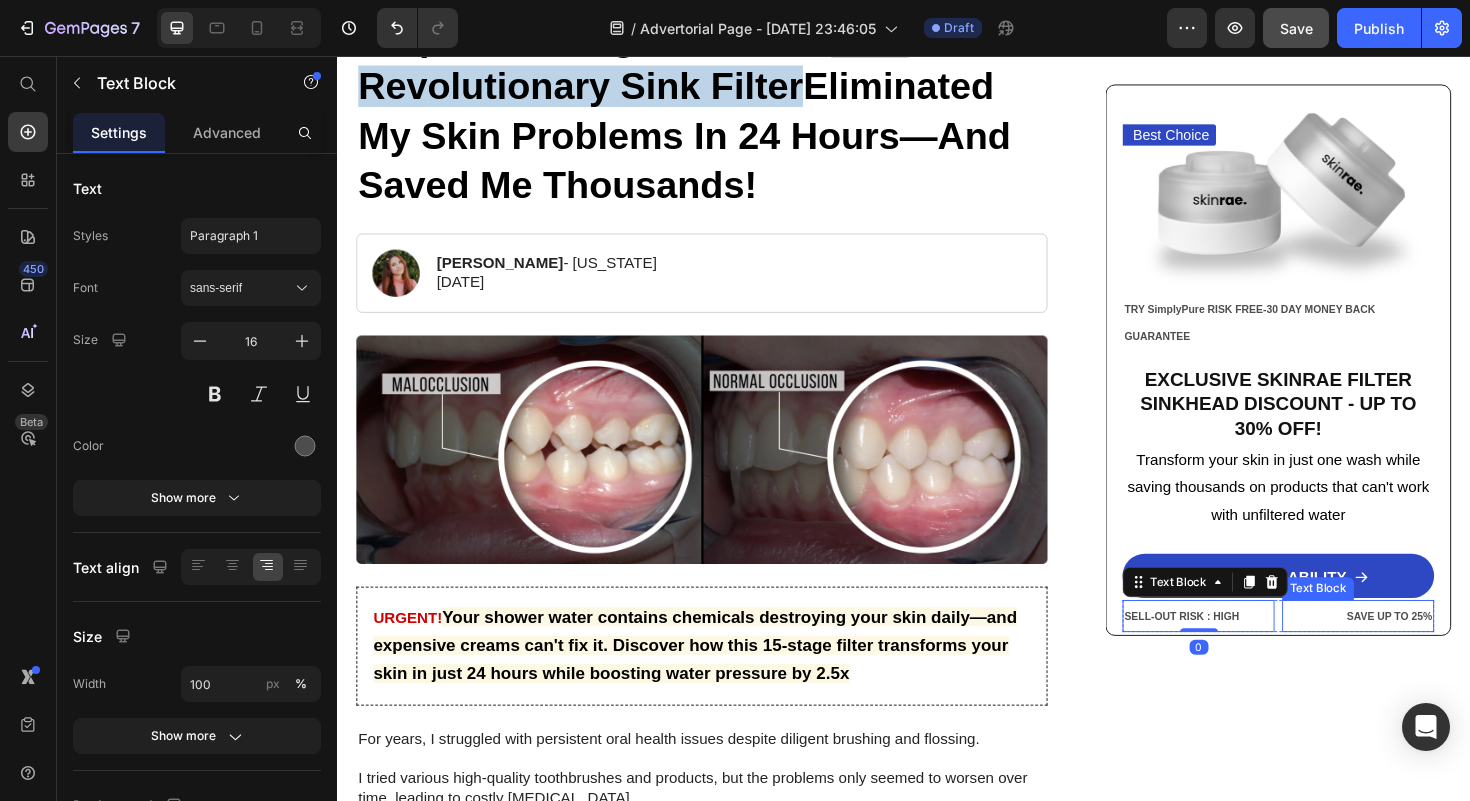 click on "SAVE UP TO 25%" at bounding box center (1418, 650) 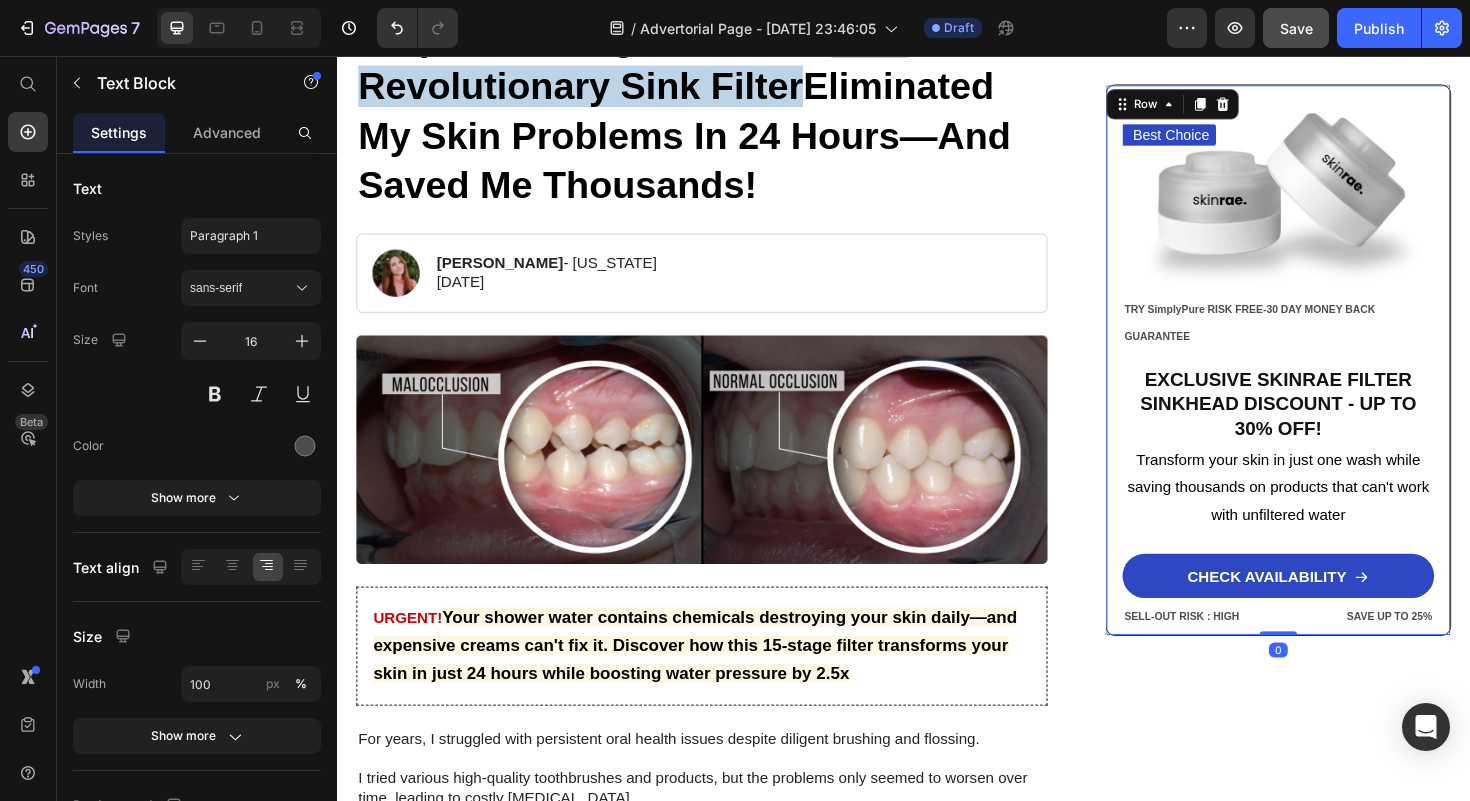 click on "Best Choice Text Block Image TRY SimplyPure RISK FREE-30 DAY MONEY BACK GUARANTEE Text Block EXCLUSIVE SKINRAE FILTER SINKHEAD DISCOUNT - UP TO 30% OFF! Heading Transform your skin in just one wash while saving thousands on products that can't work with unfiltered water Text Block
CHECK AVAILABILITY Button SELL-OUT RISK : HIGH Text Block SAVE UP TO 25% Text Block Row Row   0" at bounding box center (1334, 378) 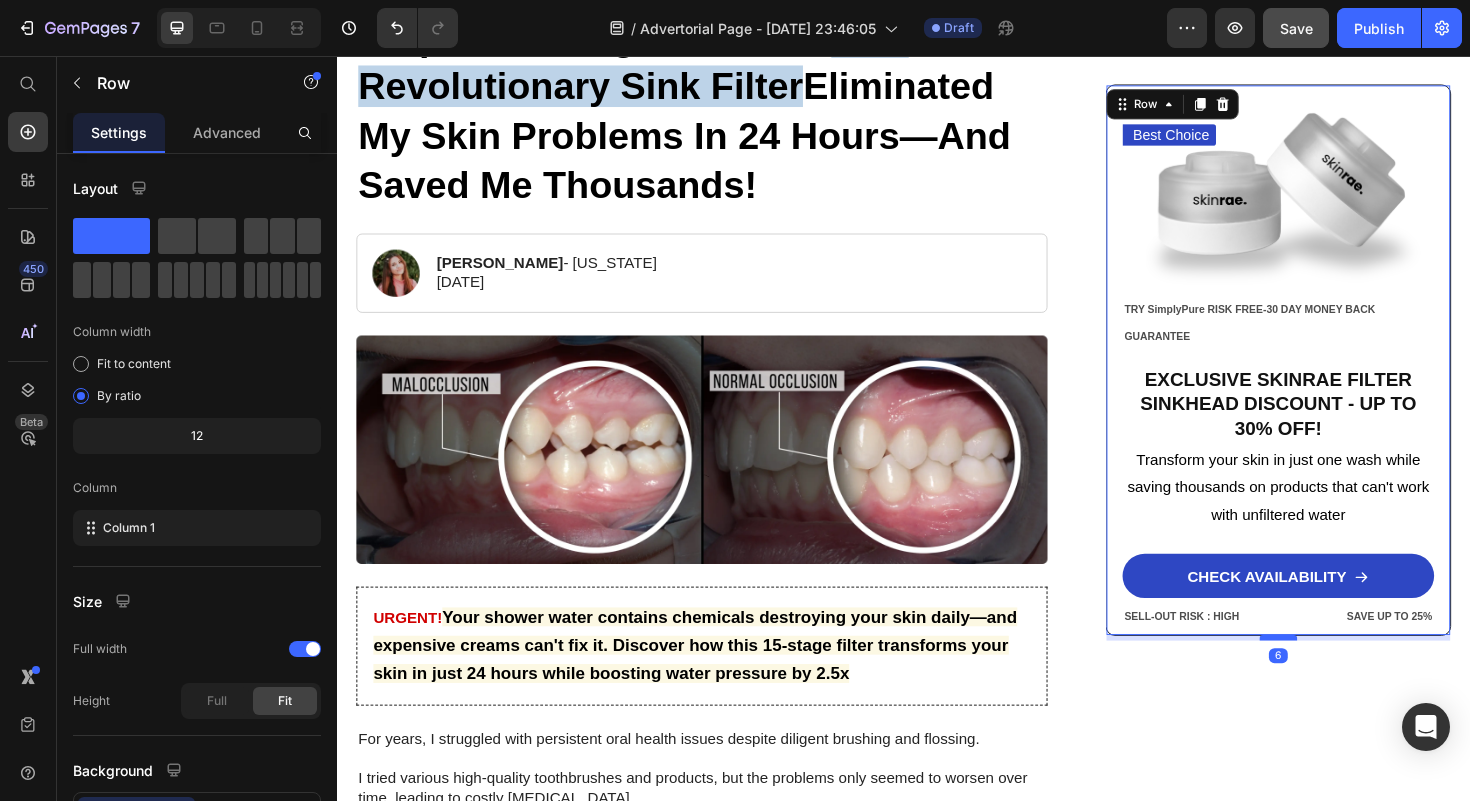 click at bounding box center (1334, 672) 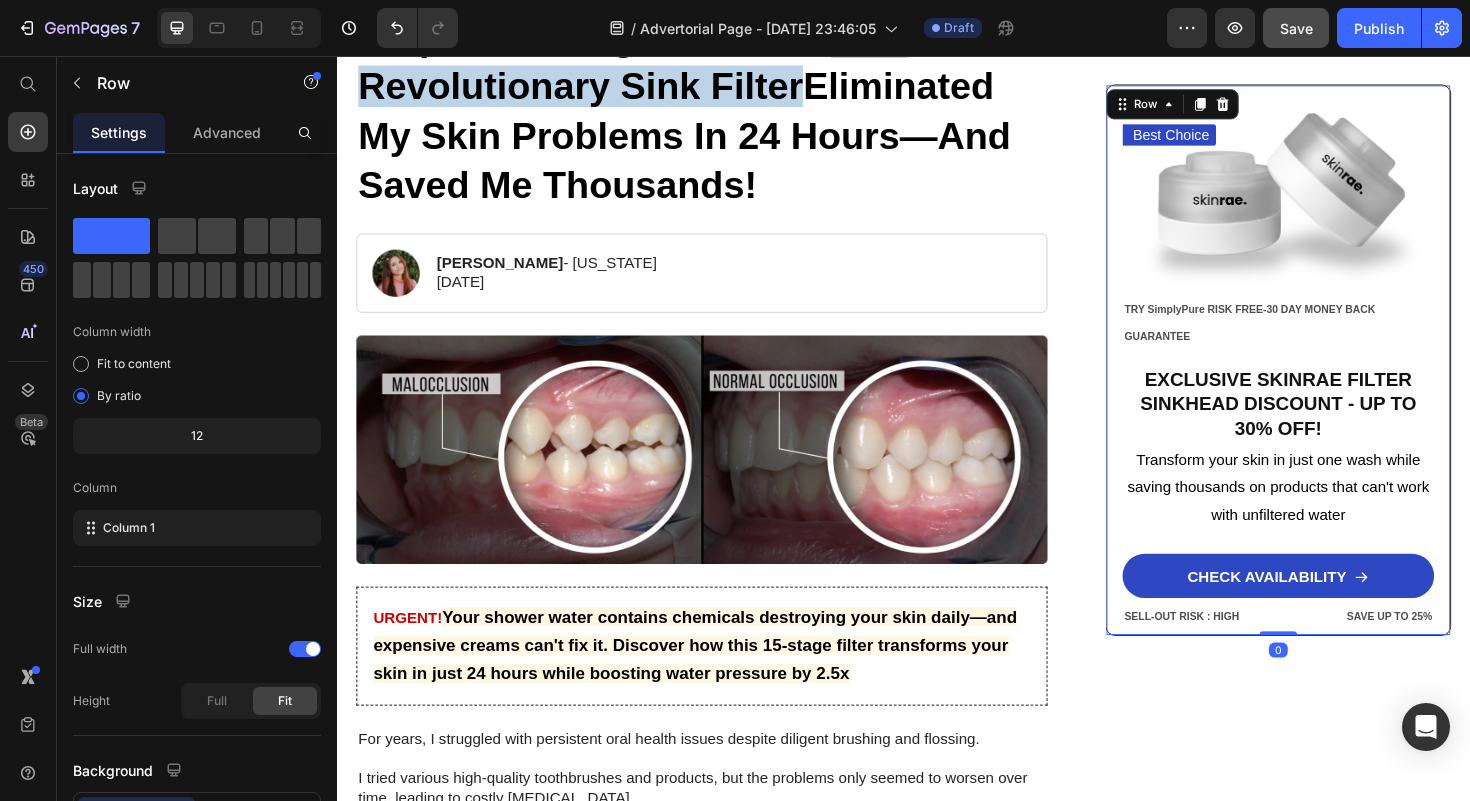drag, startPoint x: 1332, startPoint y: 674, endPoint x: 1335, endPoint y: 664, distance: 10.440307 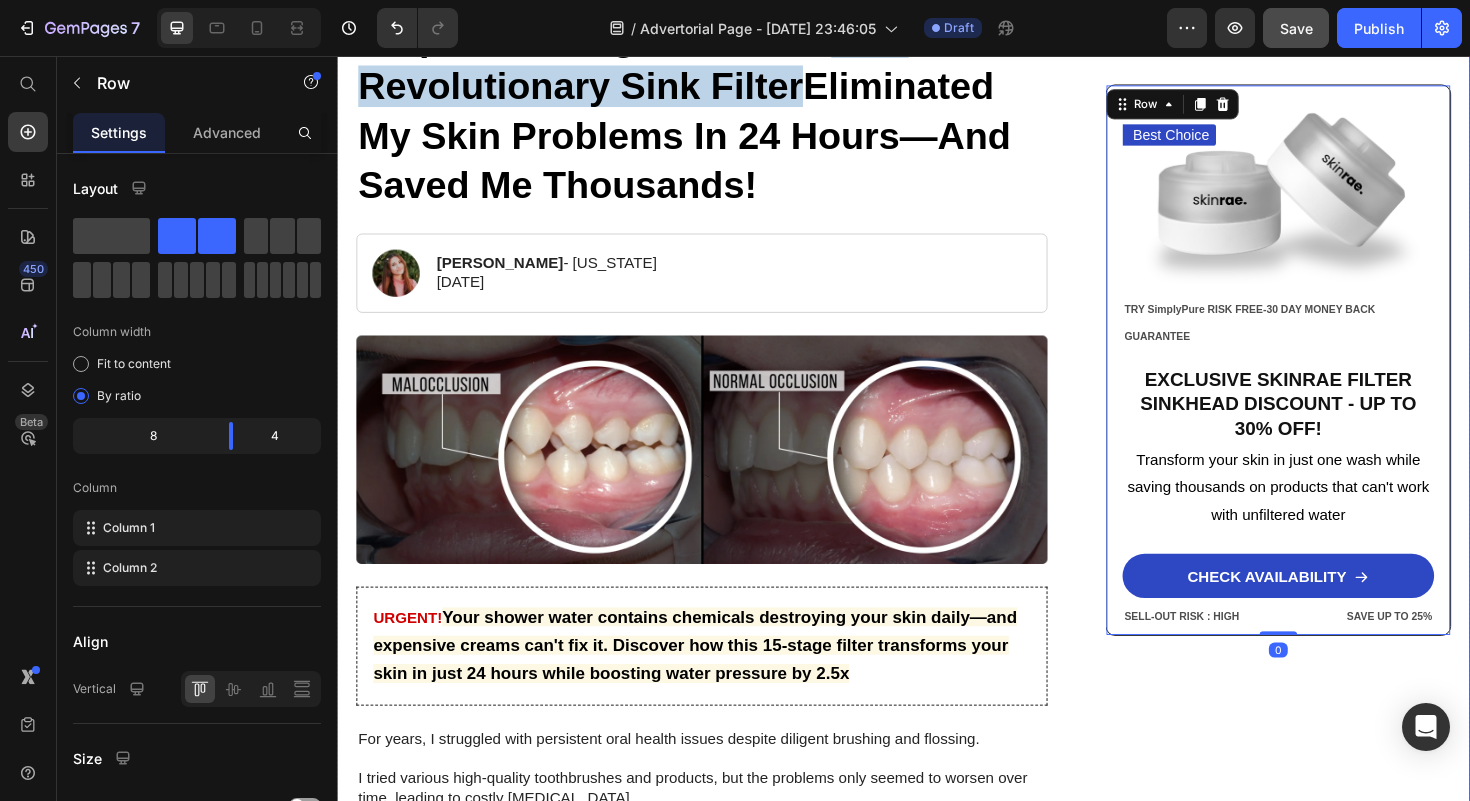 click on "Best Choice Text Block Image TRY SimplyPure RISK FREE-30 DAY MONEY BACK GUARANTEE Text Block EXCLUSIVE SKINRAE FILTER SINKHEAD DISCOUNT - UP TO 30% OFF! Heading Transform your skin in just one wash while saving thousands on products that can't work with unfiltered water Text Block
CHECK AVAILABILITY Button SELL-OUT RISK : HIGH Text Block SAVE UP TO 25% Text Block Row Row   0" at bounding box center (1334, 2645) 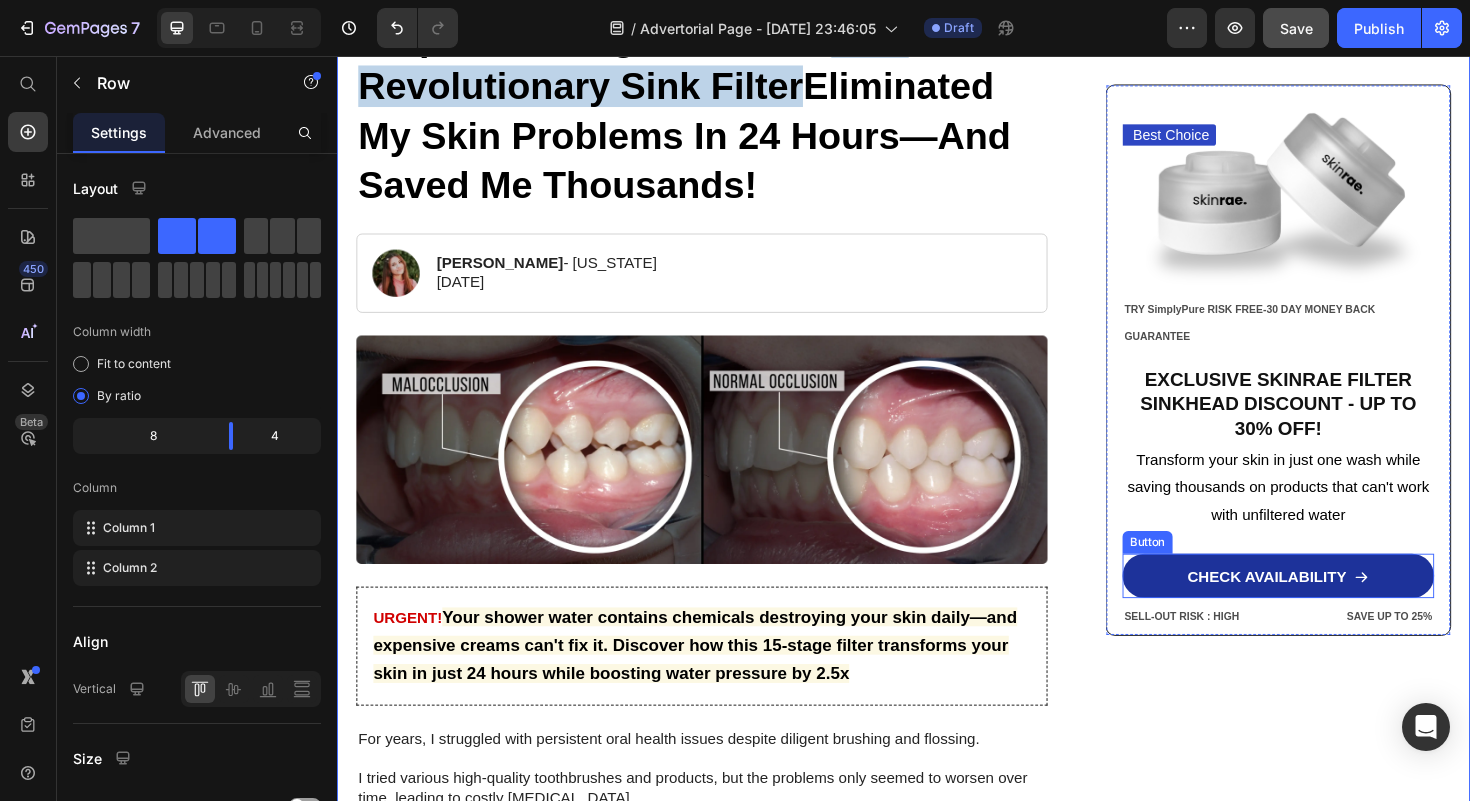 click on "CHECK AVAILABILITY" at bounding box center [1334, 607] 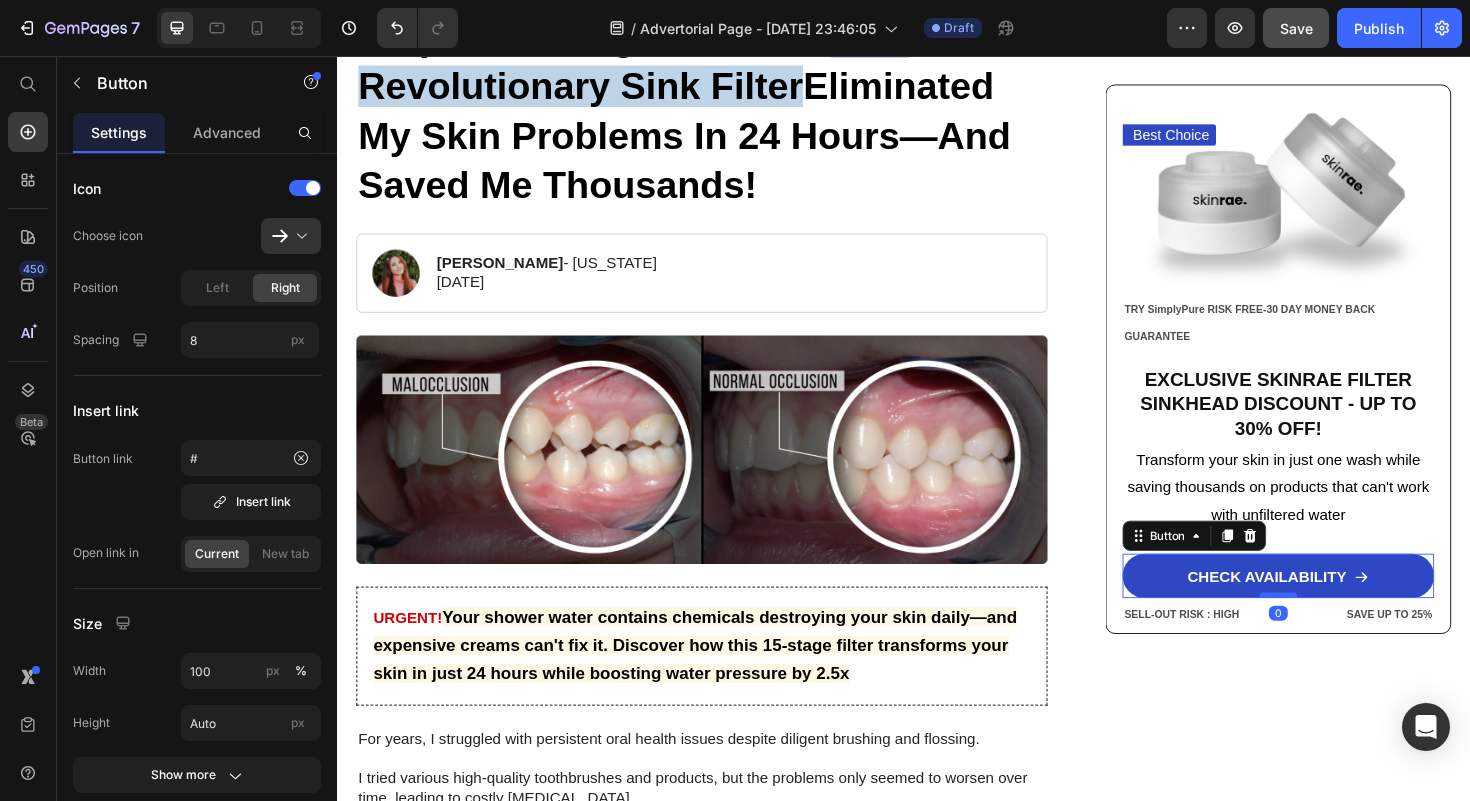 click at bounding box center [1334, 628] 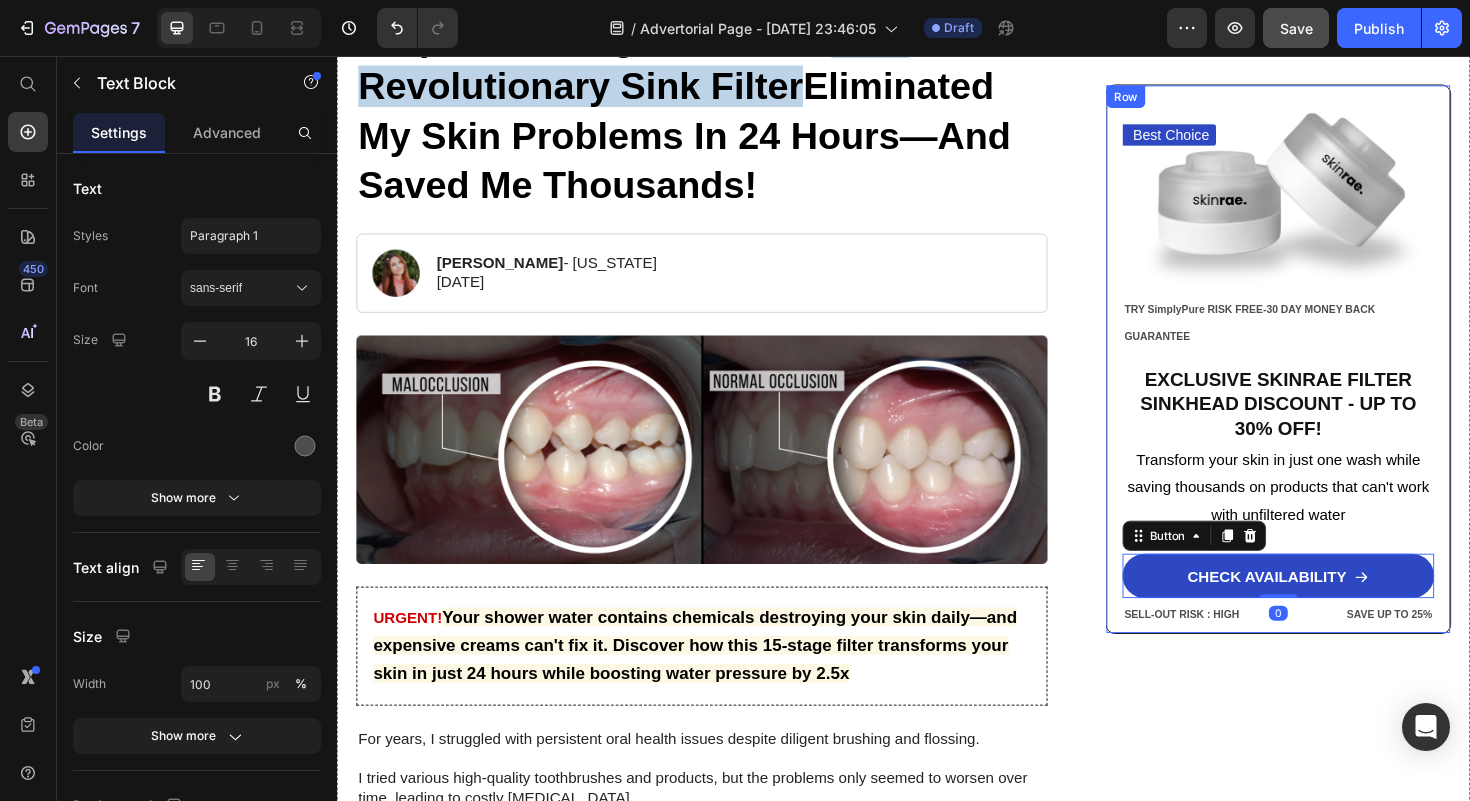 click on "SELL-OUT RISK : HIGH" at bounding box center [1249, 648] 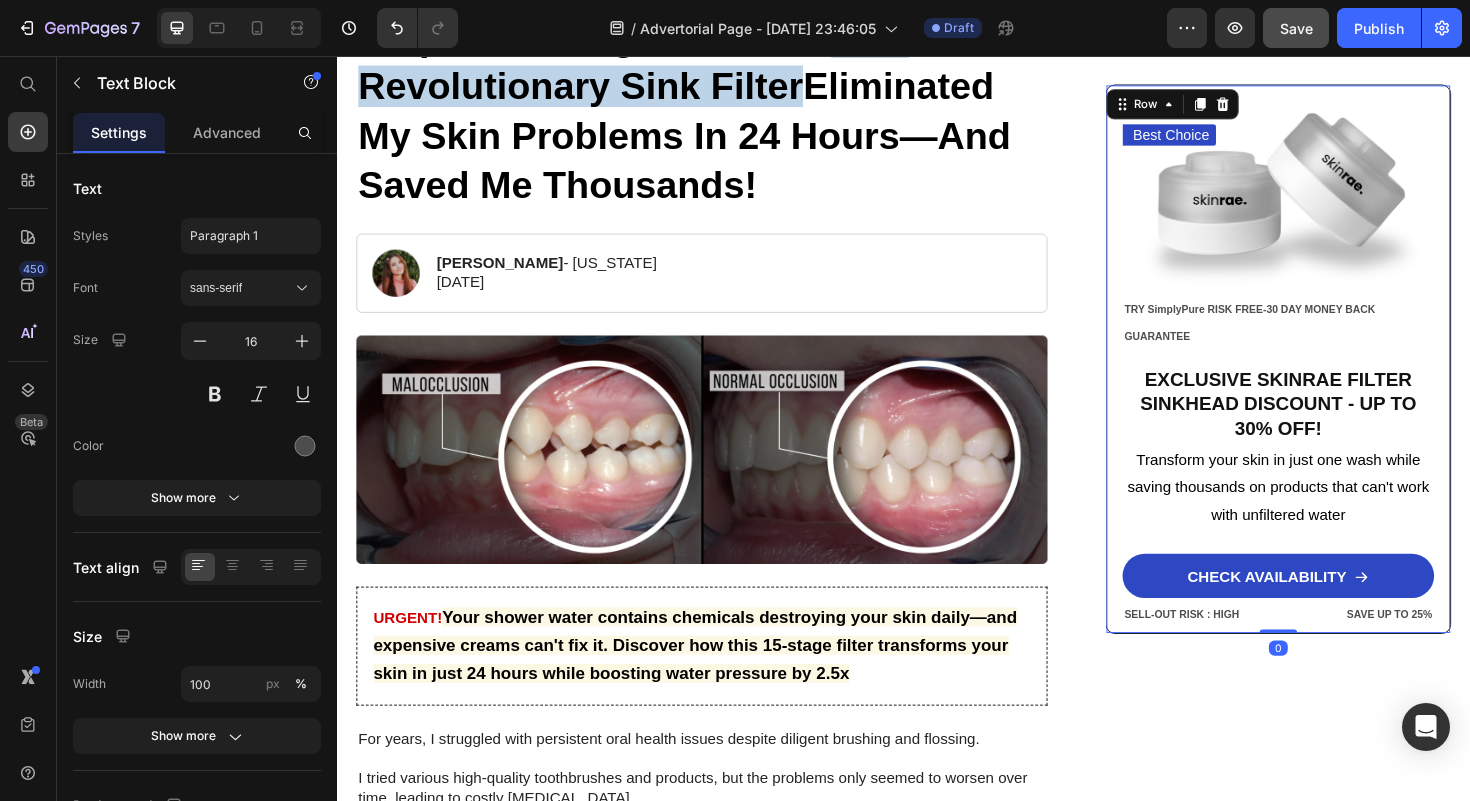 click on "Best Choice Text Block Image TRY SimplyPure RISK FREE-30 DAY MONEY BACK GUARANTEE Text Block EXCLUSIVE SKINRAE FILTER SINKHEAD DISCOUNT - UP TO 30% OFF! Heading Transform your skin in just one wash while saving thousands on products that can't work with unfiltered water Text Block
CHECK AVAILABILITY Button SELL-OUT RISK : HIGH Text Block SAVE UP TO 25% Text Block Row Row   0" at bounding box center [1334, 377] 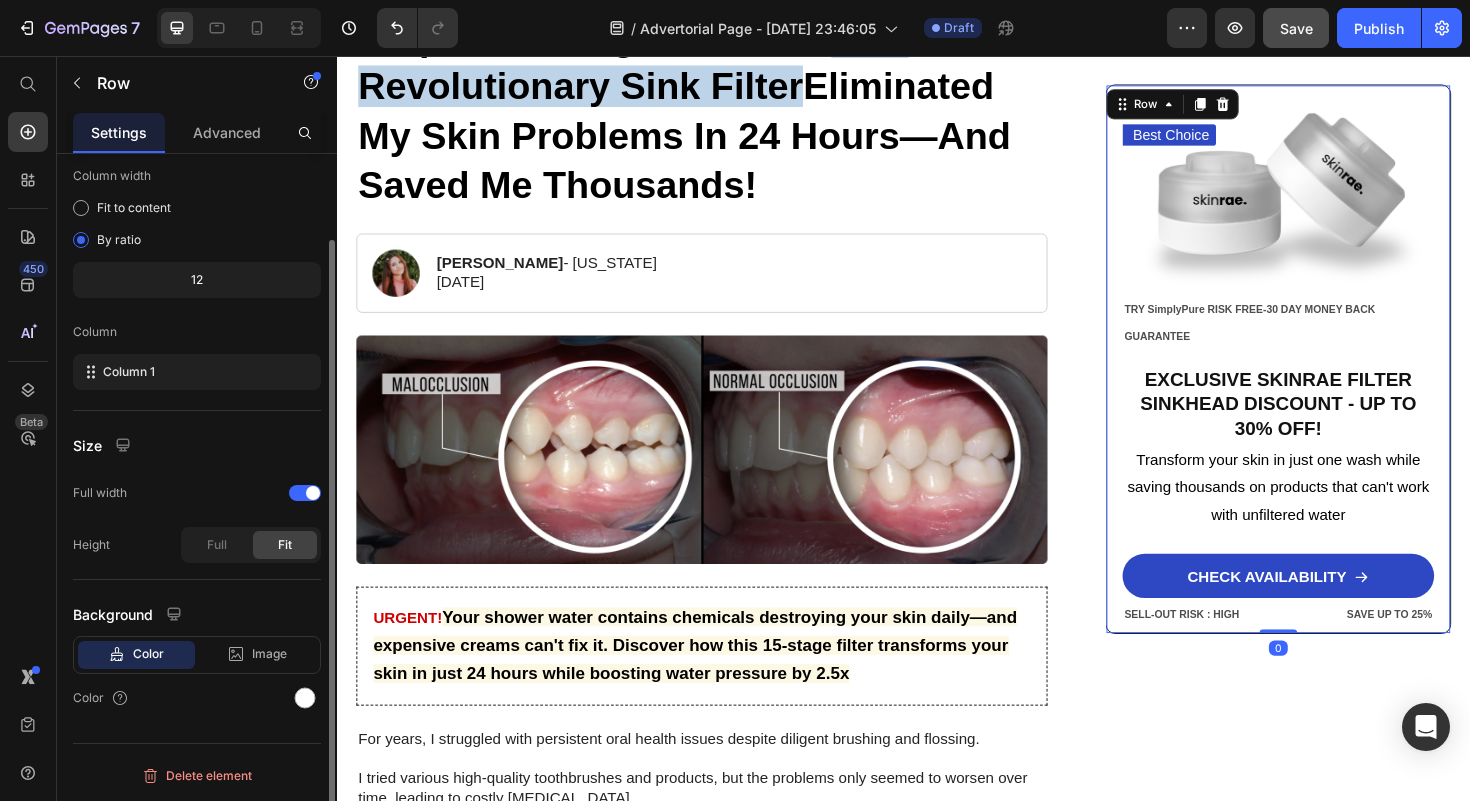 scroll, scrollTop: 0, scrollLeft: 0, axis: both 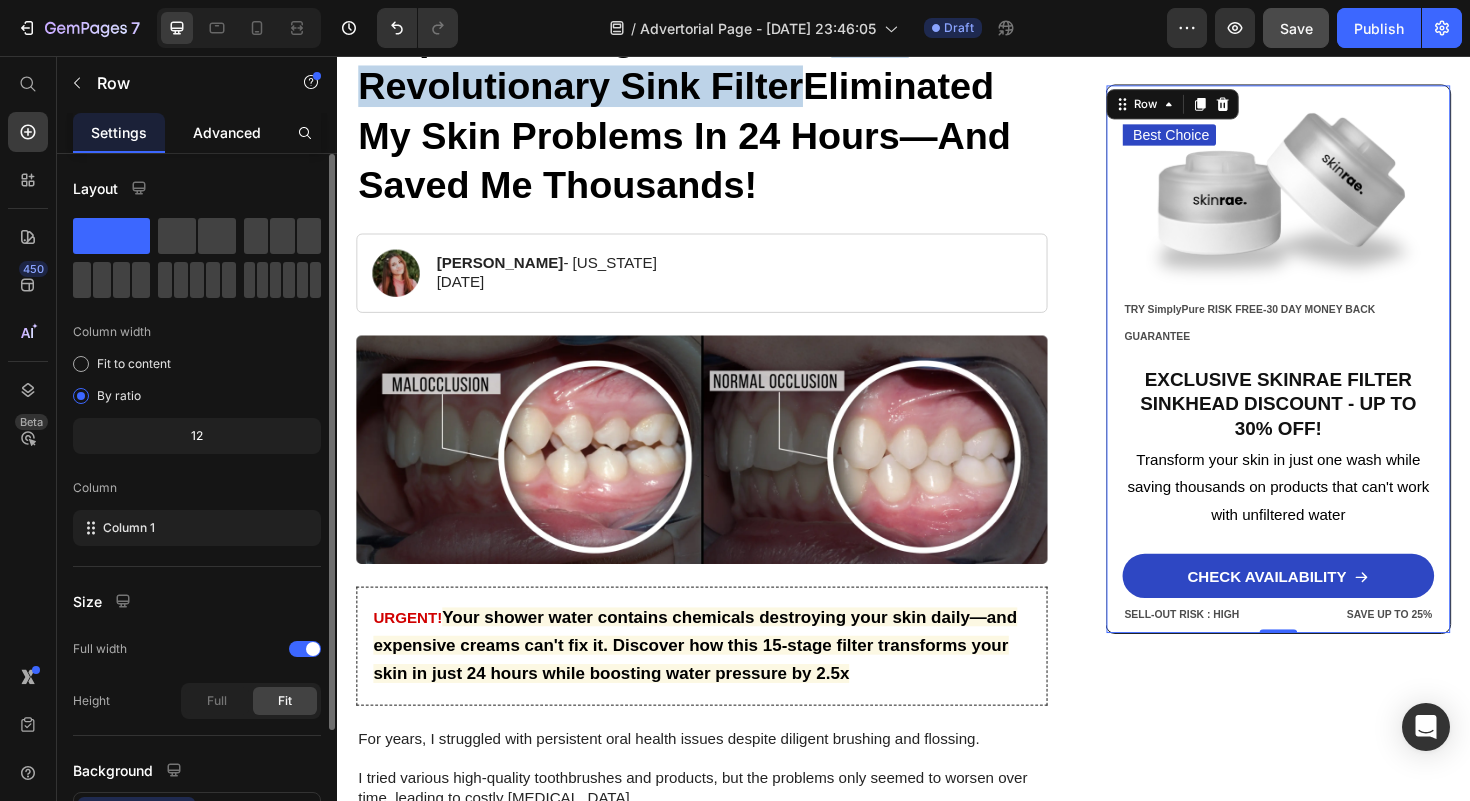 click on "Advanced" at bounding box center (227, 132) 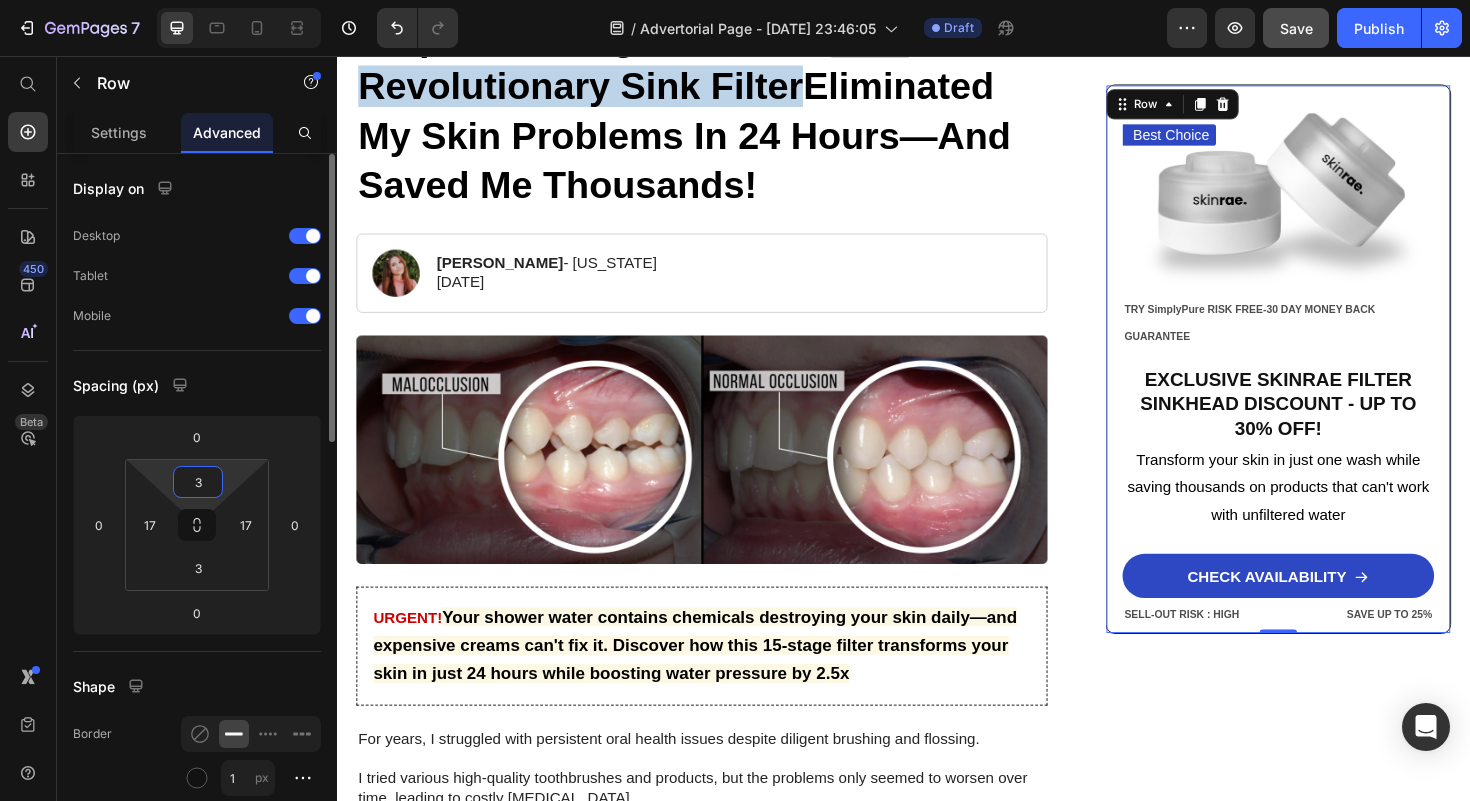 click on "3" at bounding box center [198, 482] 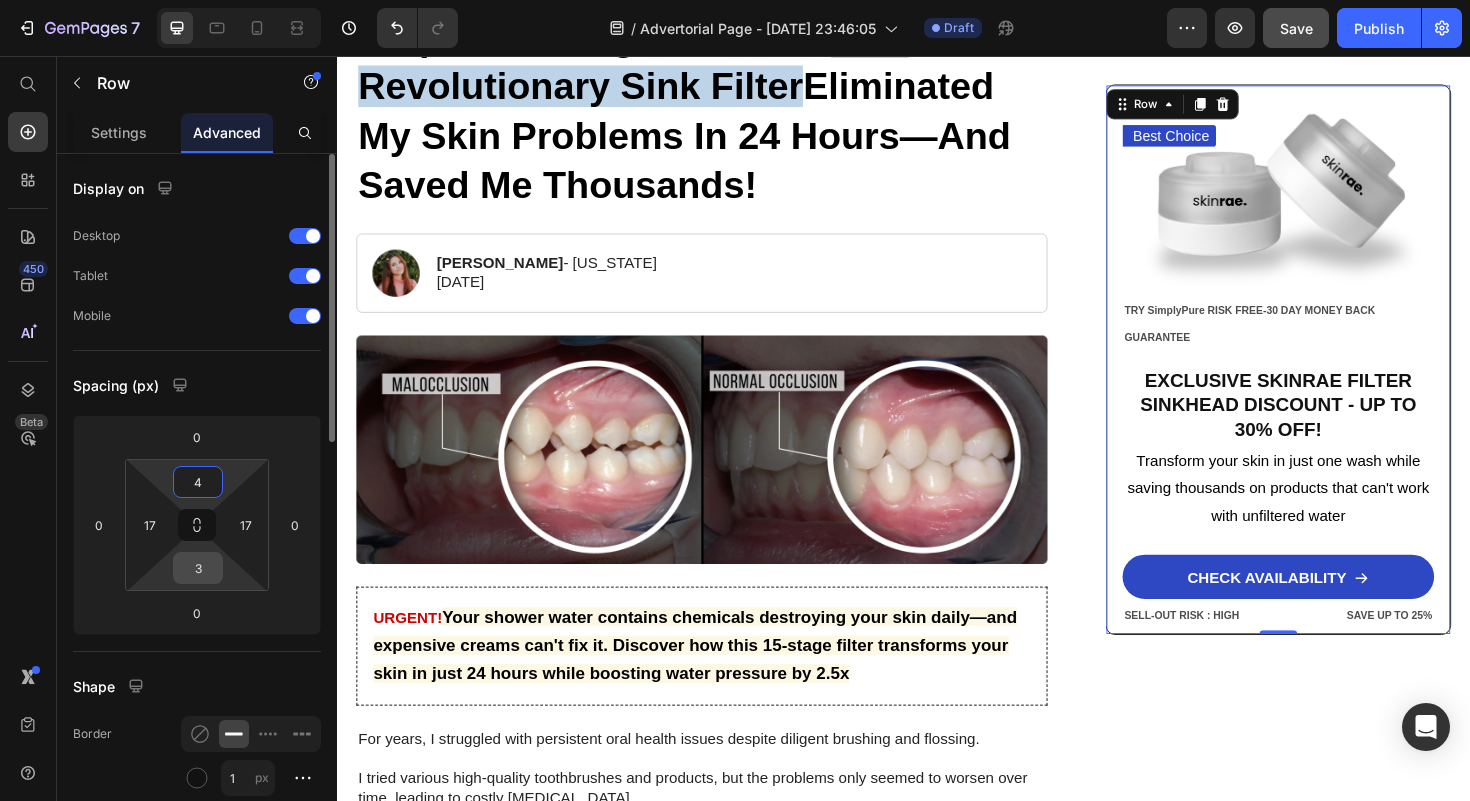 type on "4" 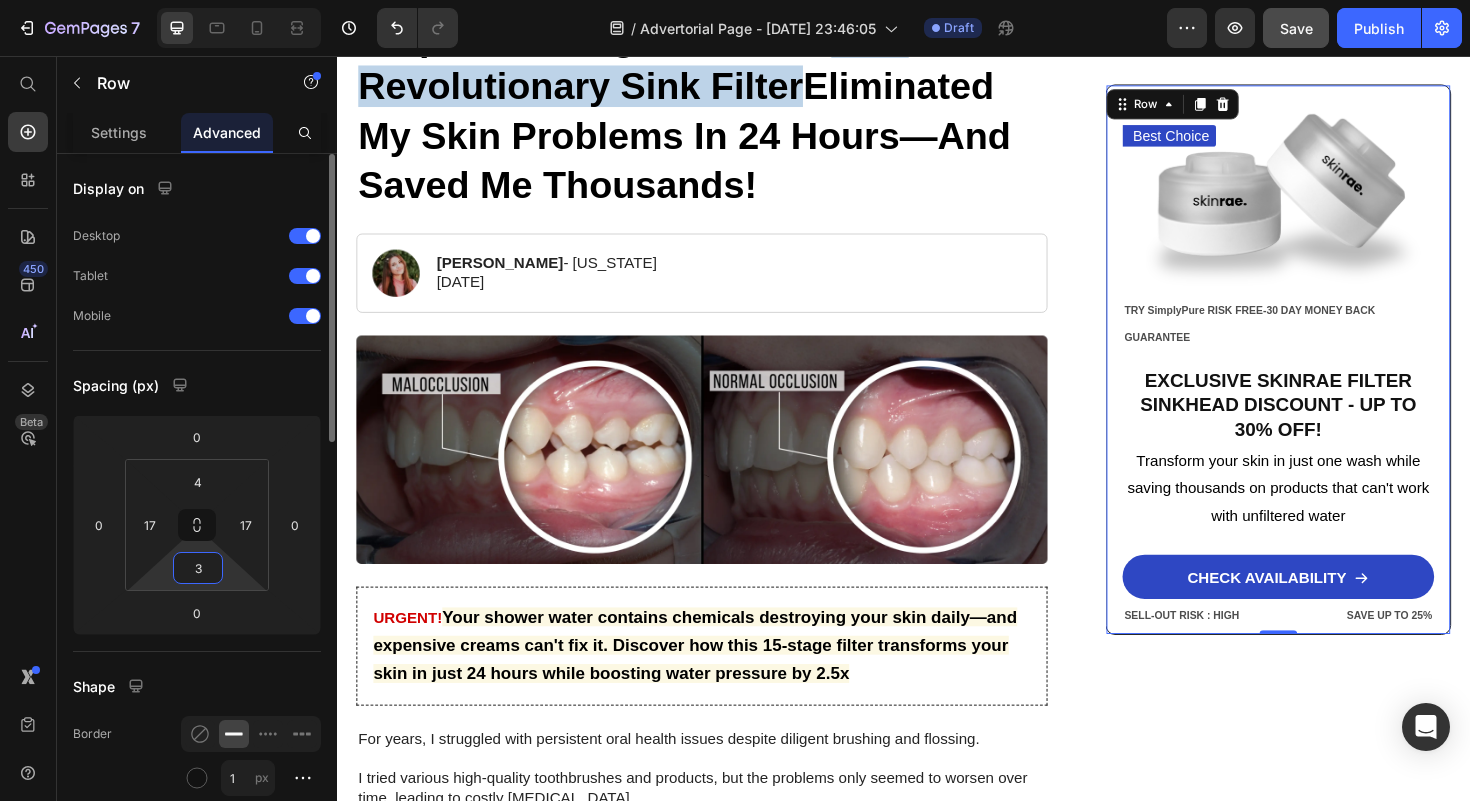 click on "3" at bounding box center (198, 568) 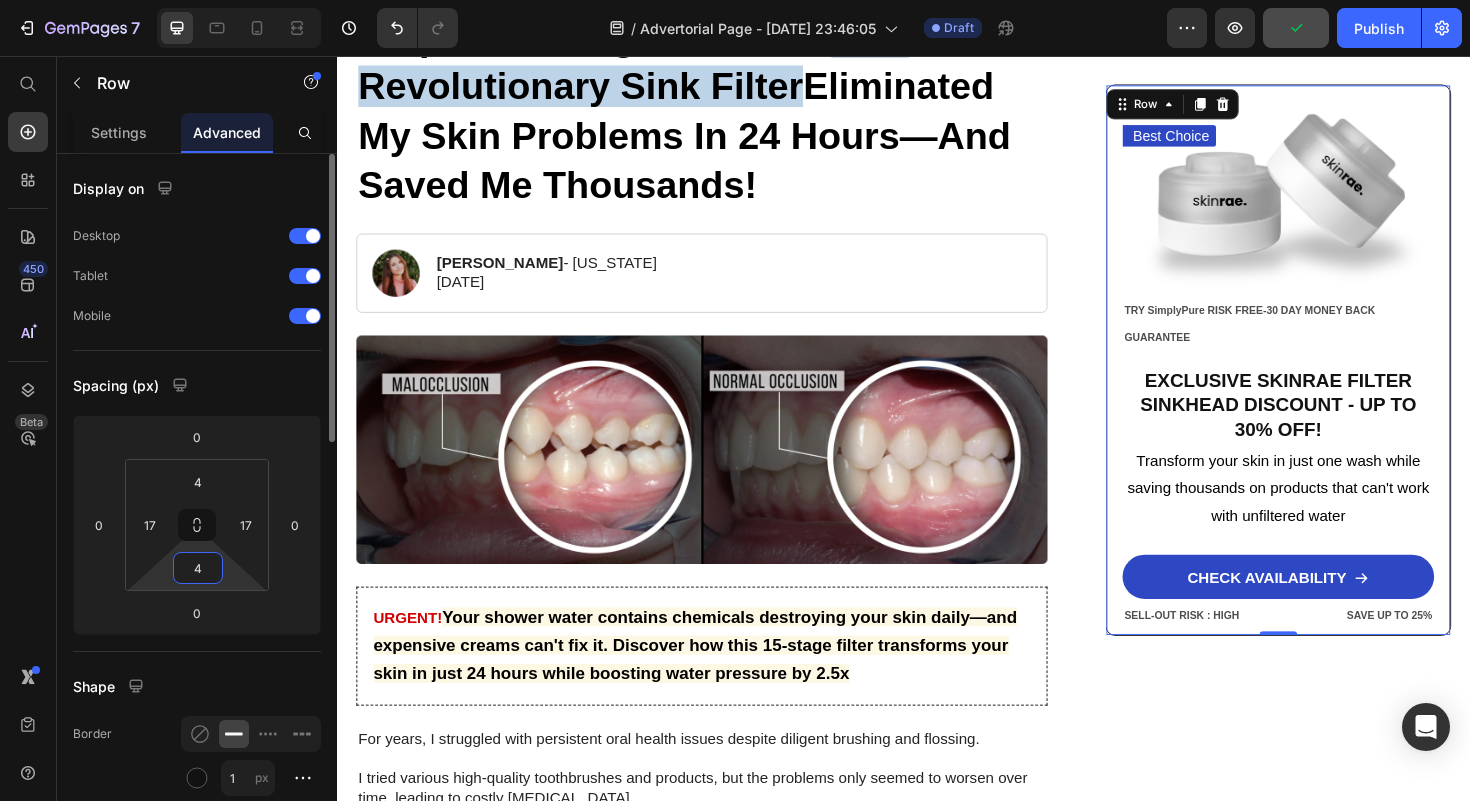 type on "4" 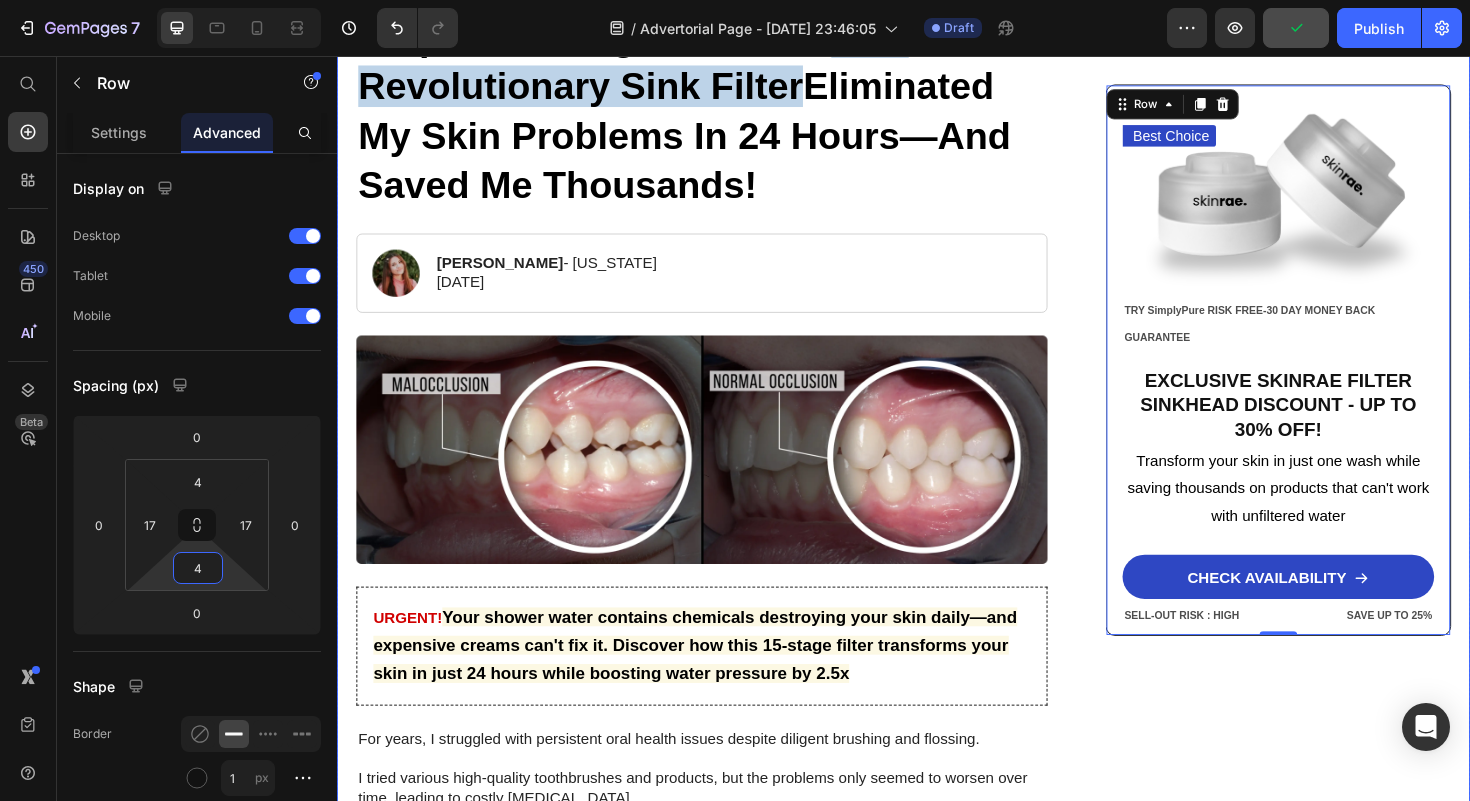 click on "Best Choice Text Block Image TRY SimplyPure RISK FREE-30 DAY MONEY BACK GUARANTEE Text Block EXCLUSIVE SKINRAE FILTER SINKHEAD DISCOUNT - UP TO 30% OFF! Heading Transform your skin in just one wash while saving thousands on products that can't work with unfiltered water Text Block
CHECK AVAILABILITY Button SELL-OUT RISK : HIGH Text Block SAVE UP TO 25% Text Block Row Row   0" at bounding box center (1334, 2645) 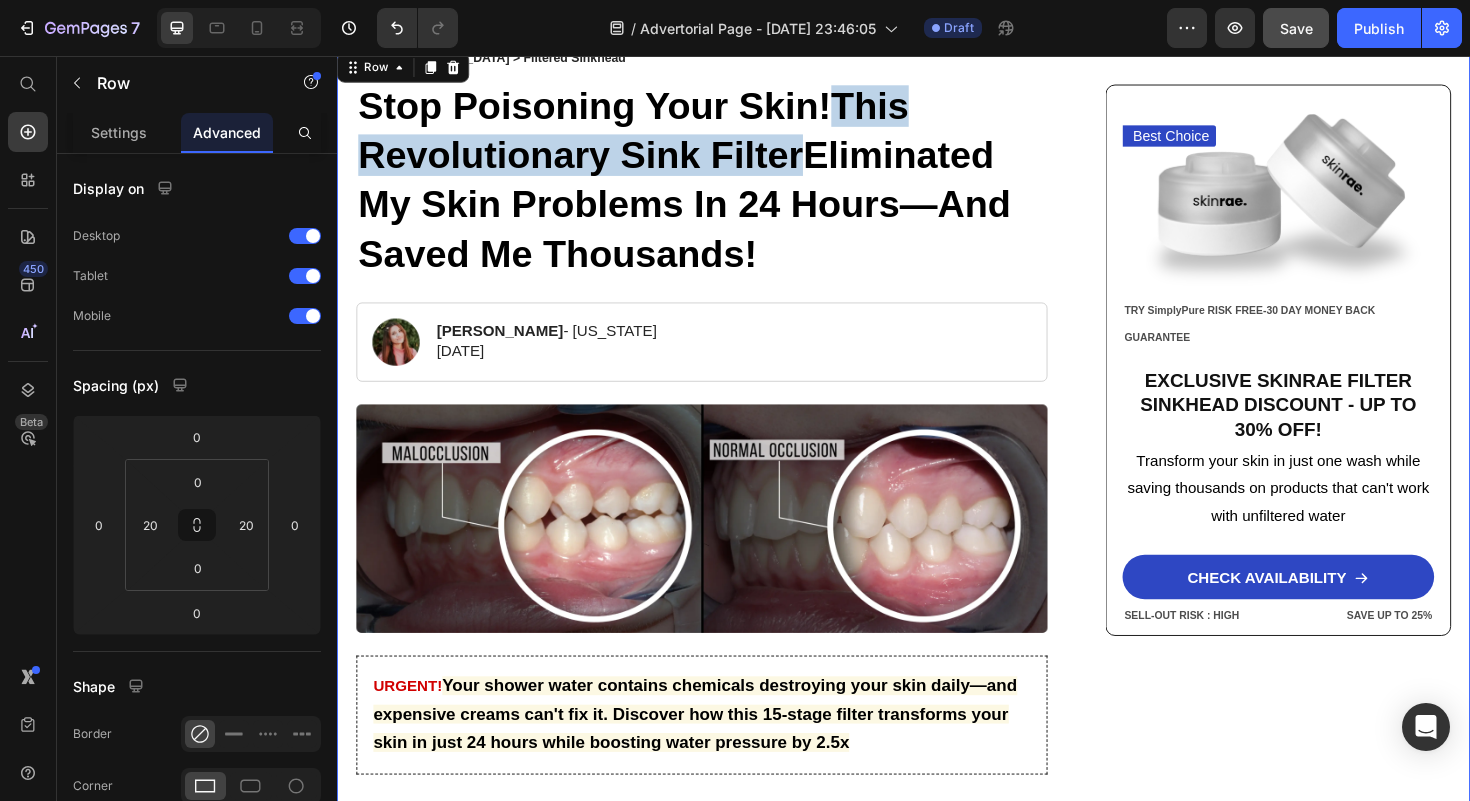 scroll, scrollTop: 174, scrollLeft: 0, axis: vertical 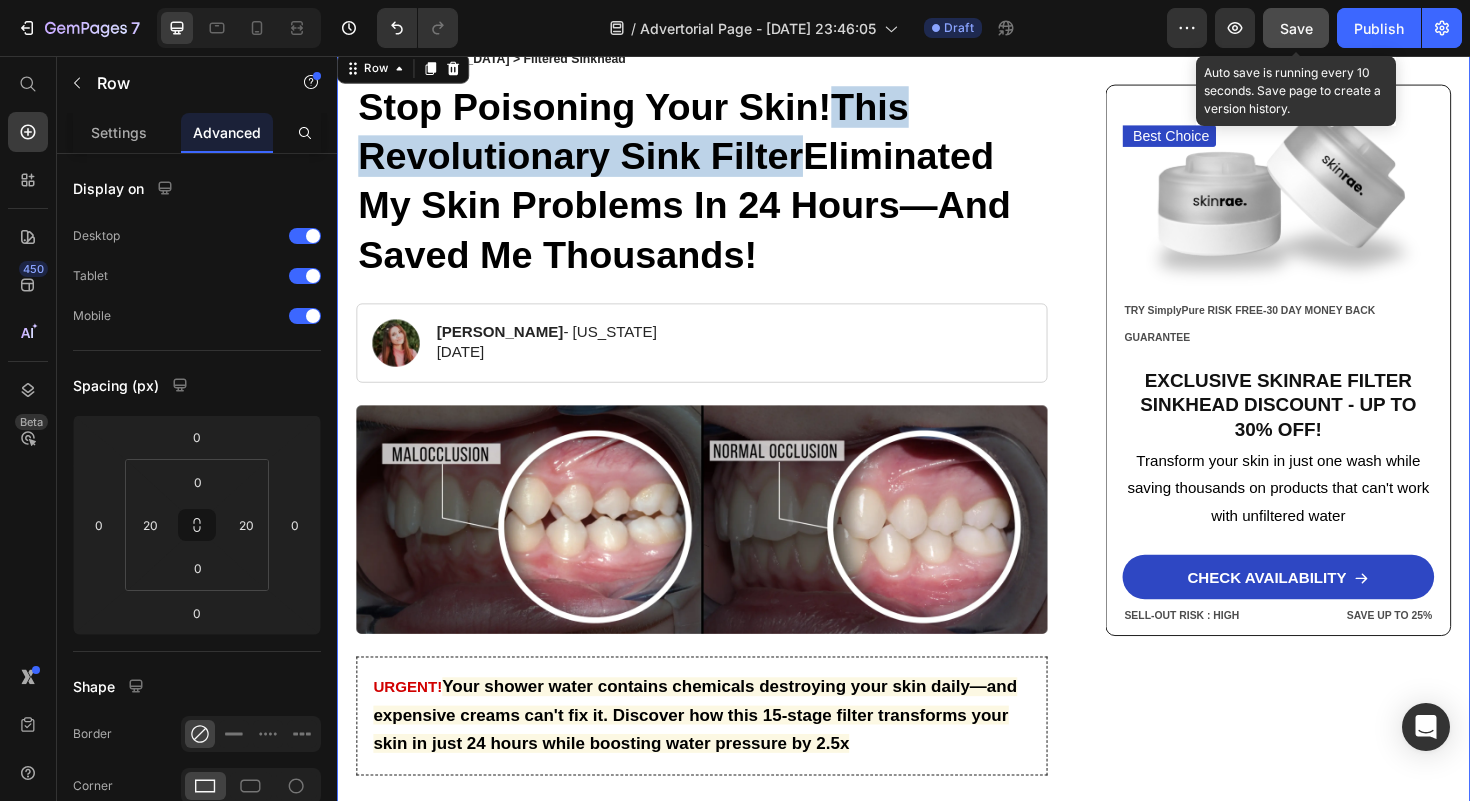 click on "Save" at bounding box center [1296, 28] 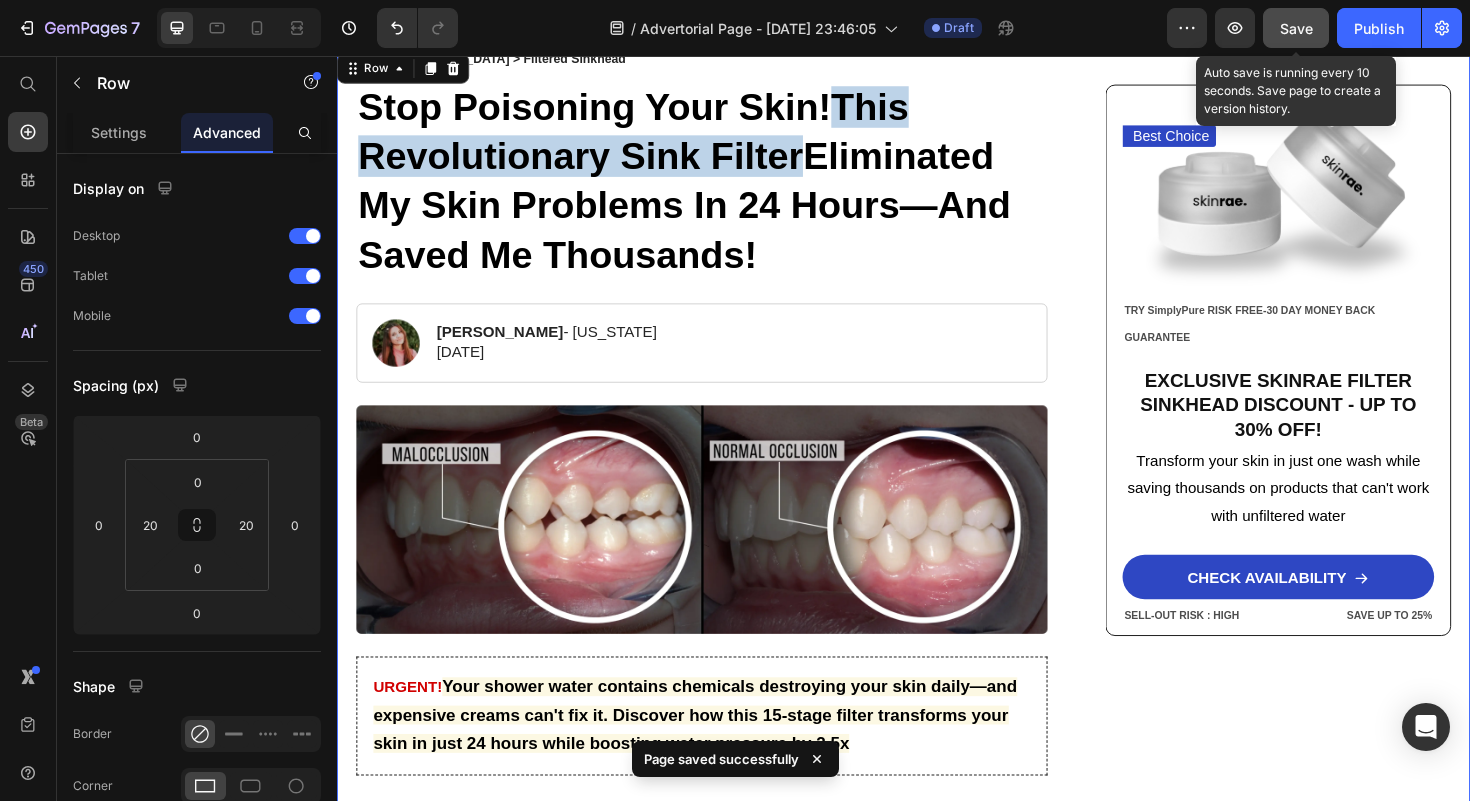 click on "Save" 